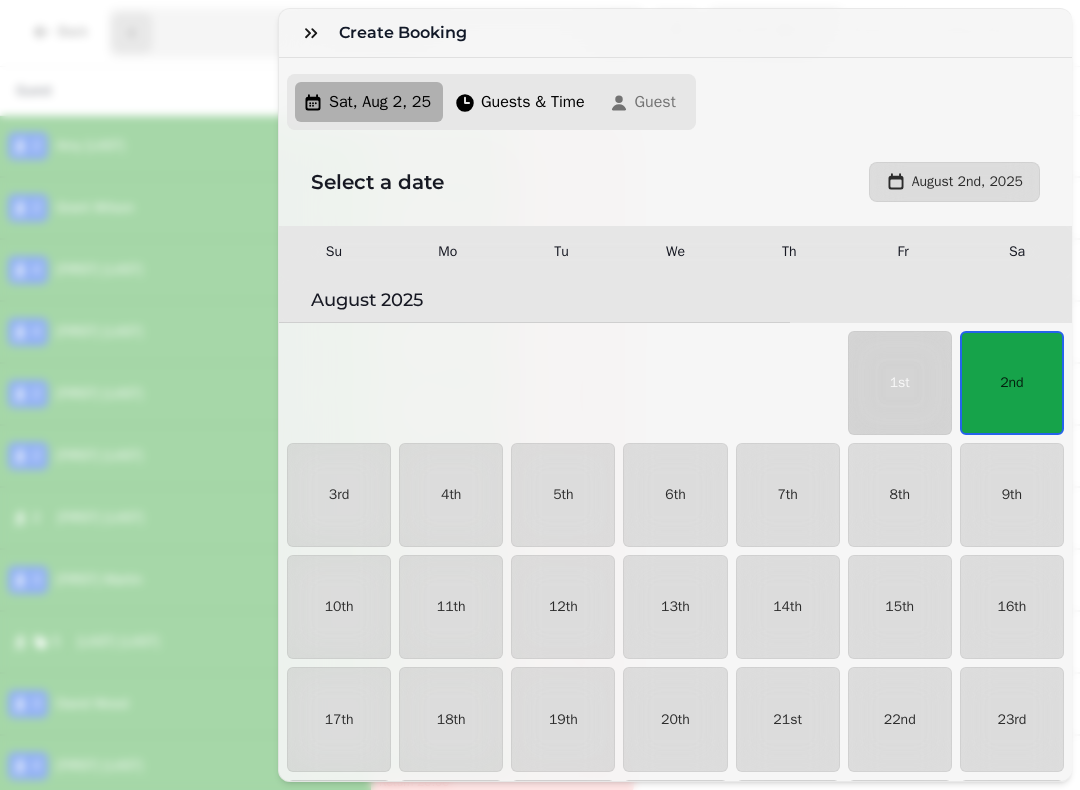 select on "**********" 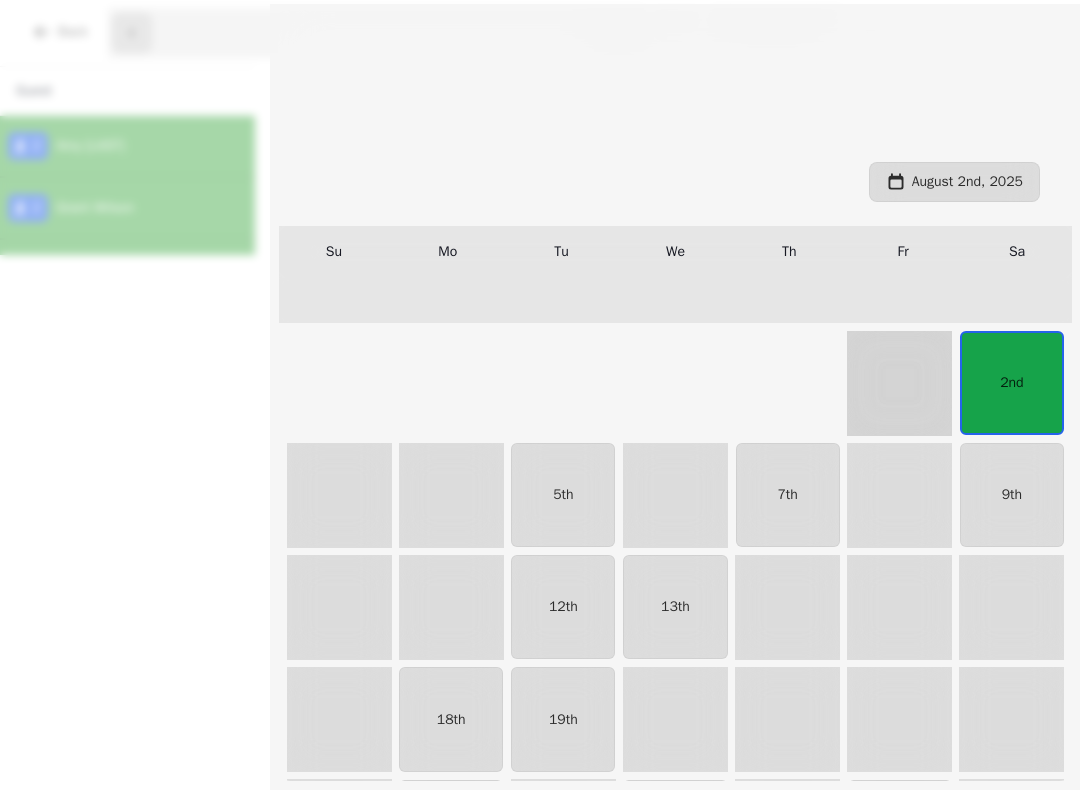 click on "2nd" at bounding box center (1012, 383) 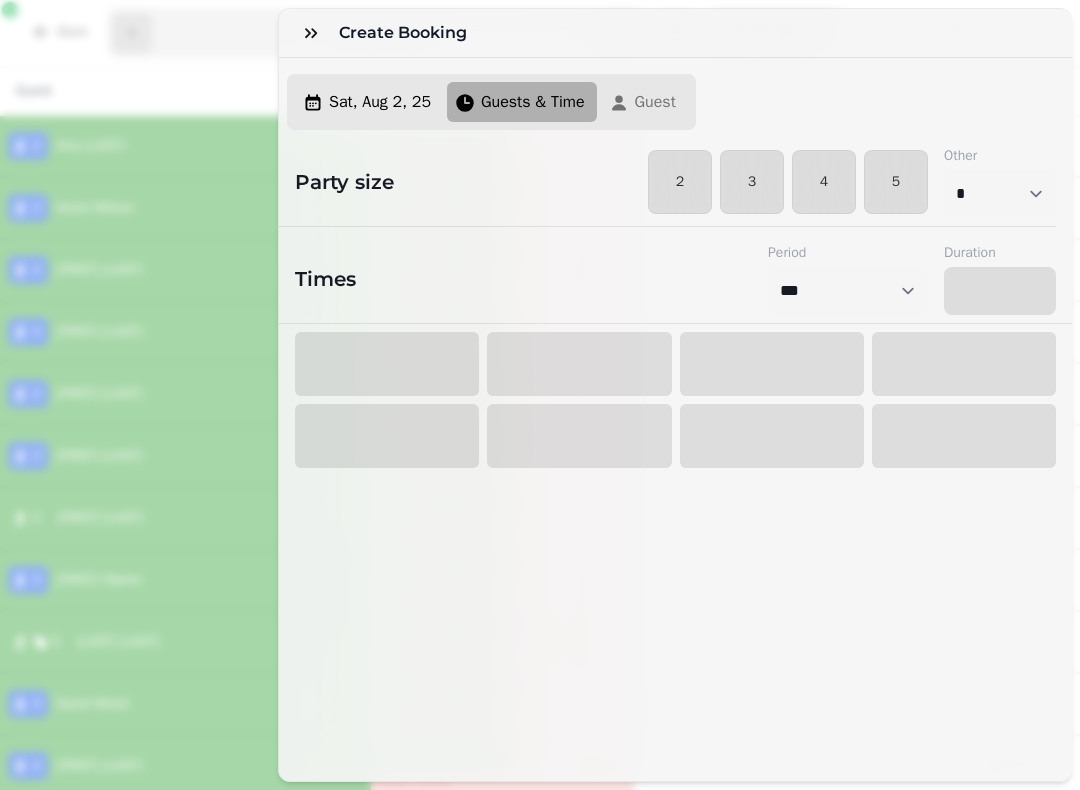 select on "****" 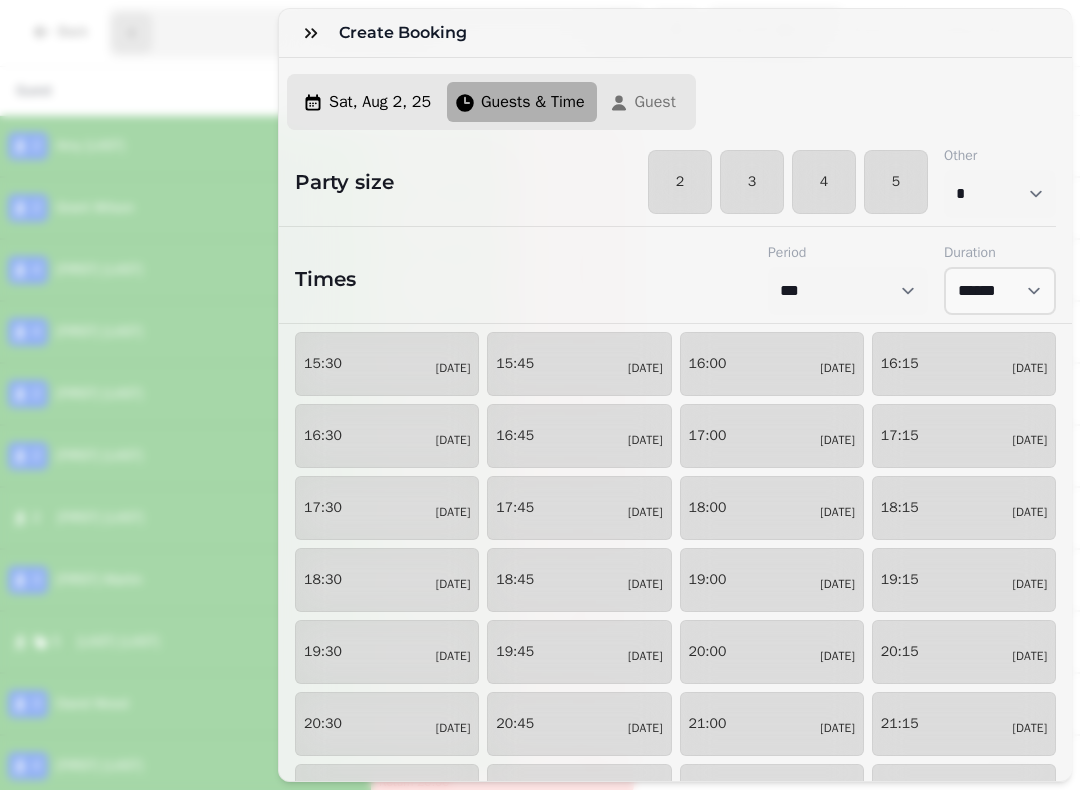 click on "2" at bounding box center [680, 182] 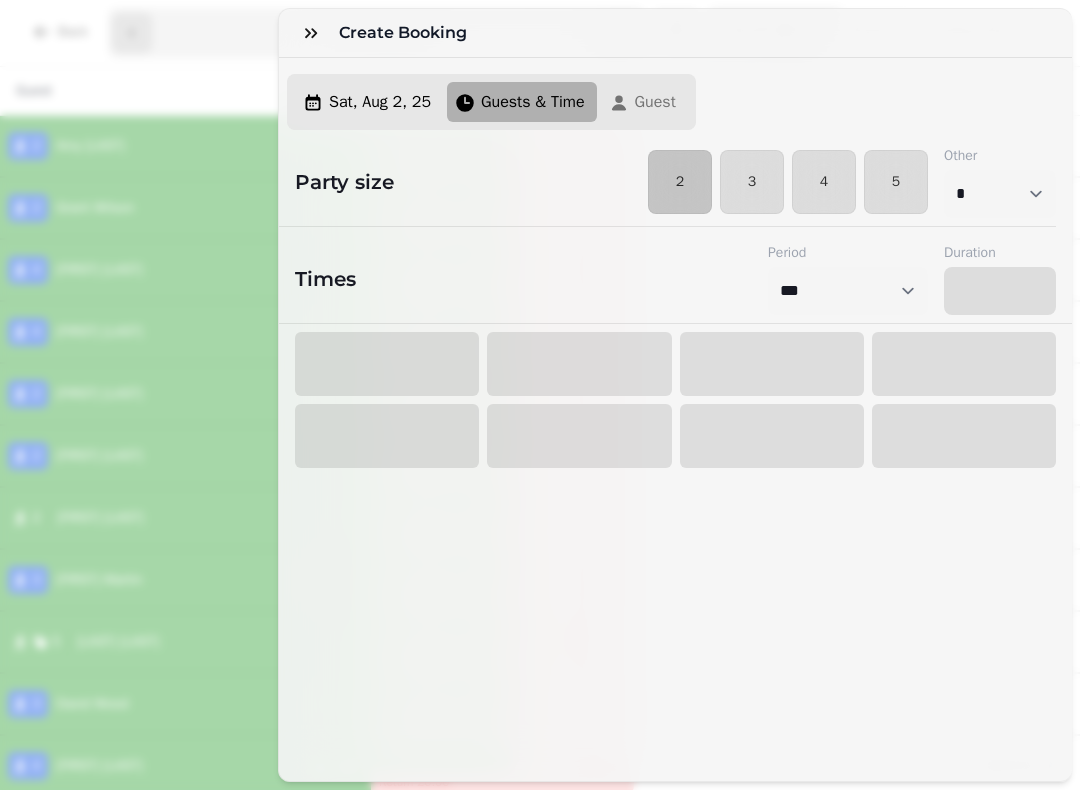 select on "****" 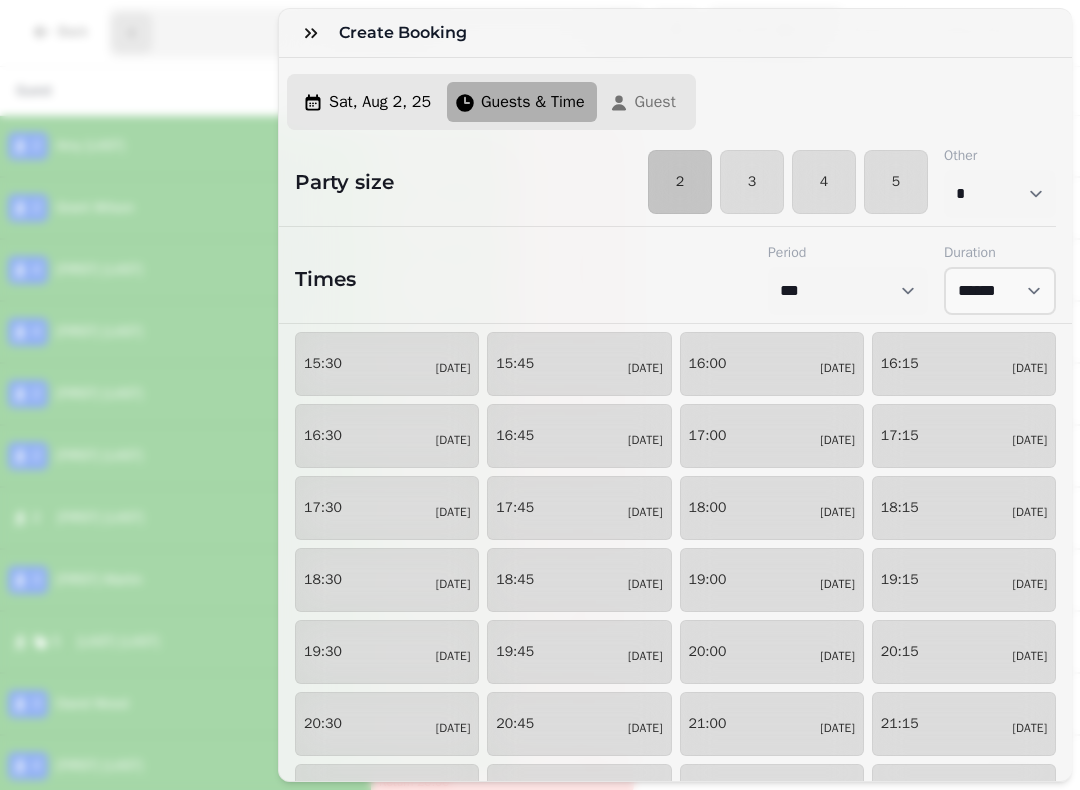 click on "[TIME] 2/60" at bounding box center (772, 652) 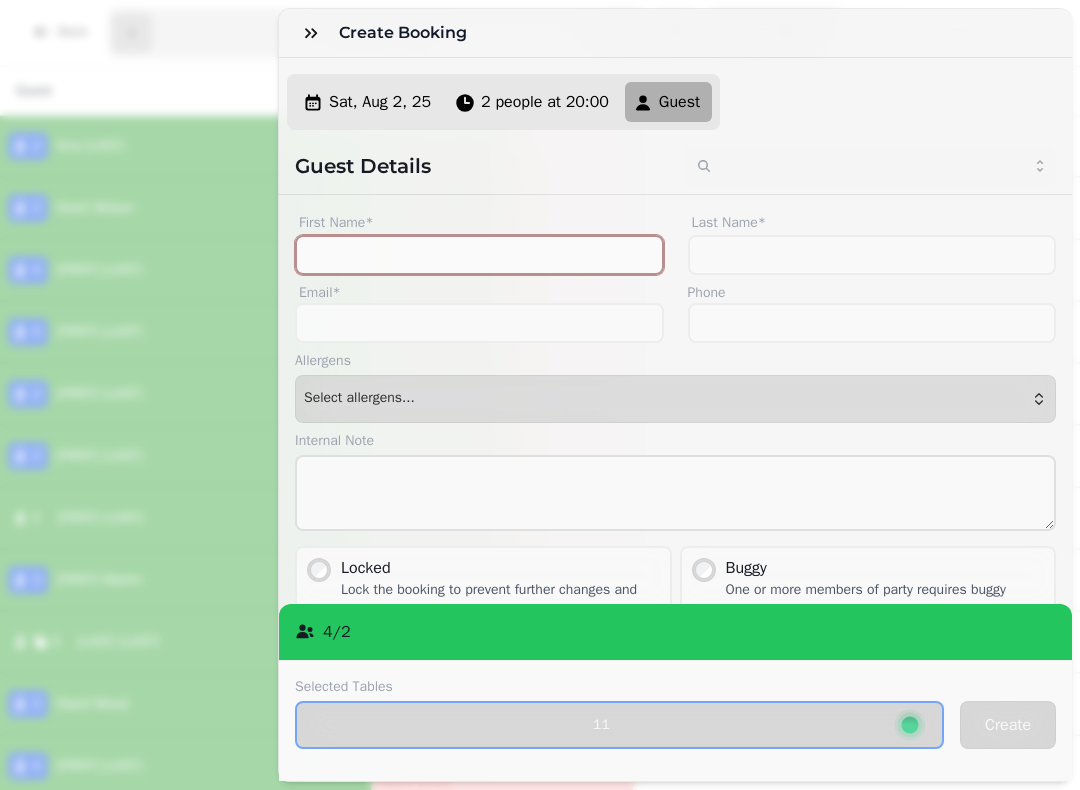 click on "First Name*" at bounding box center (479, 255) 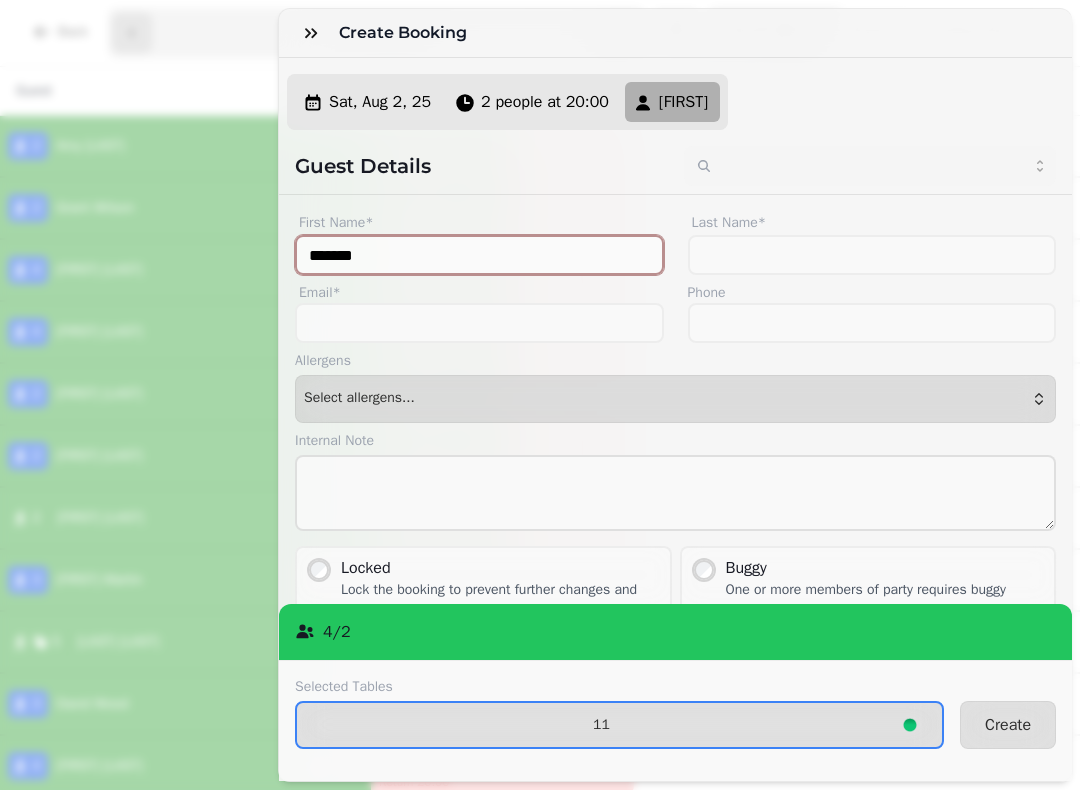 type on "*******" 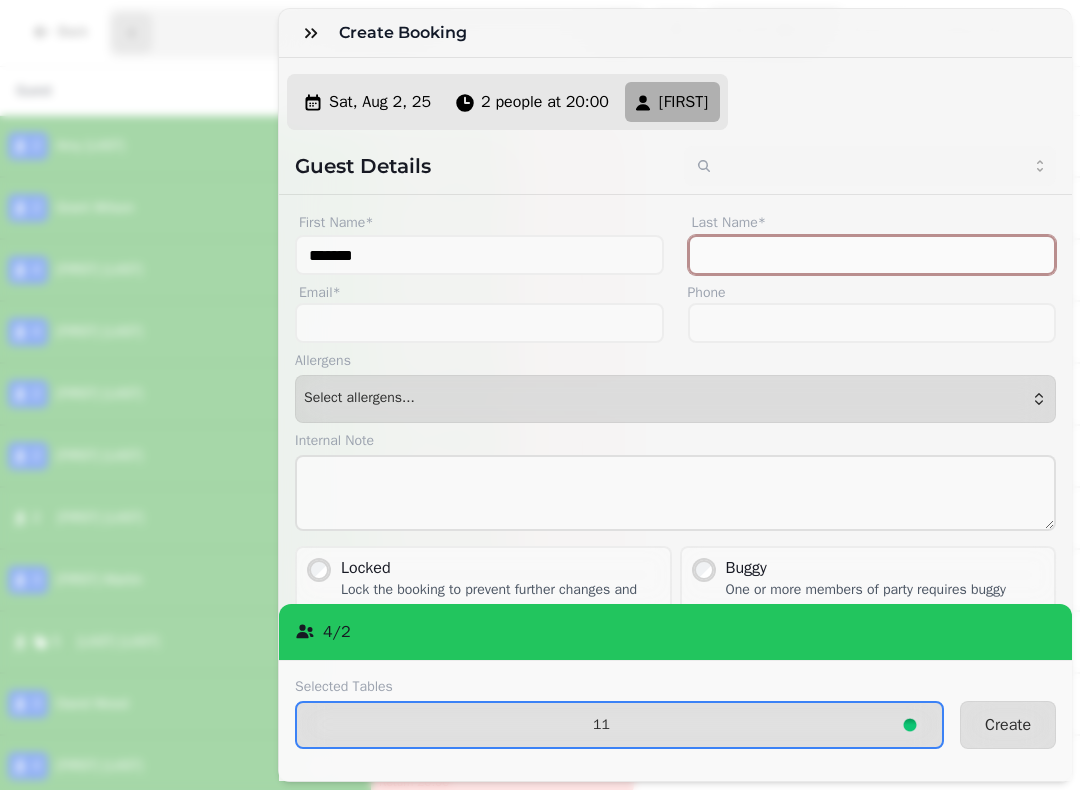 click on "Last Name*" at bounding box center (872, 255) 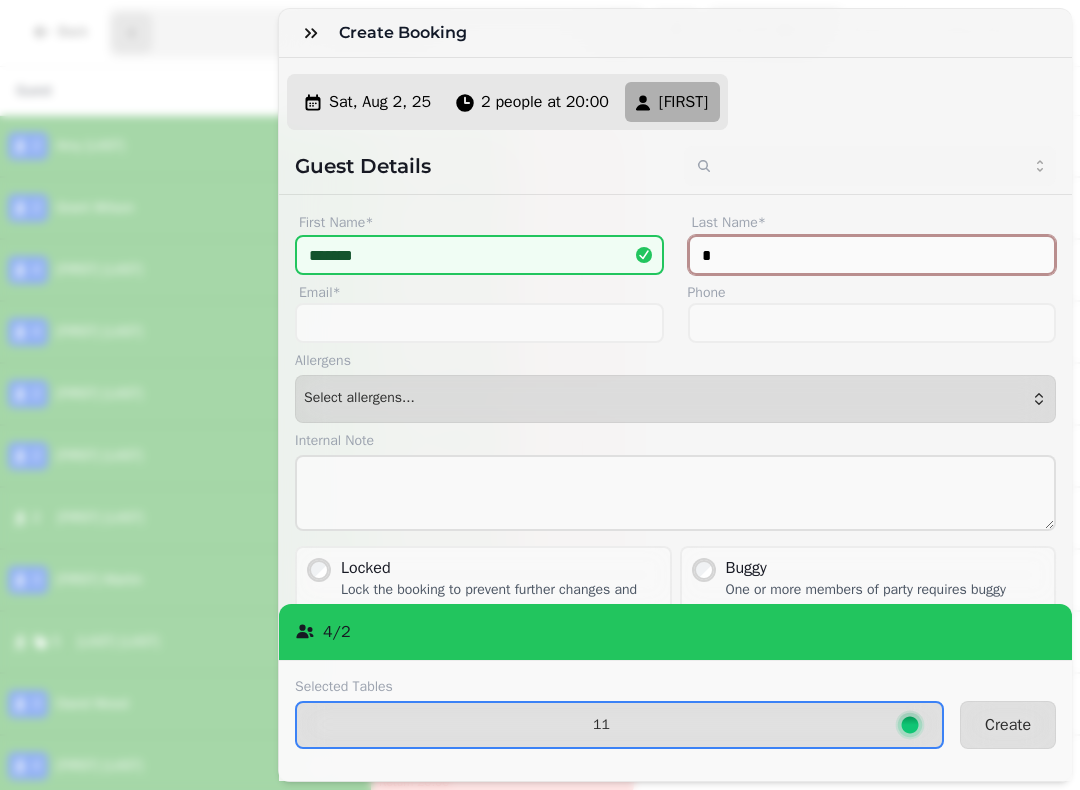type on "*******" 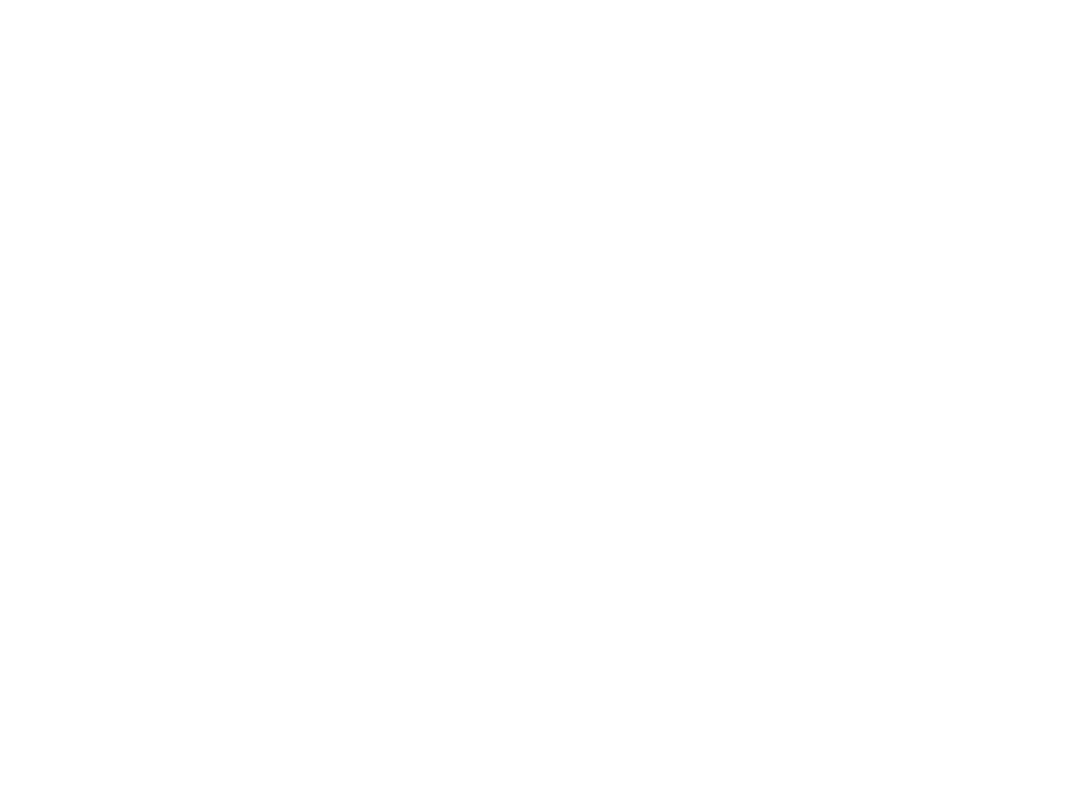 scroll, scrollTop: 0, scrollLeft: 0, axis: both 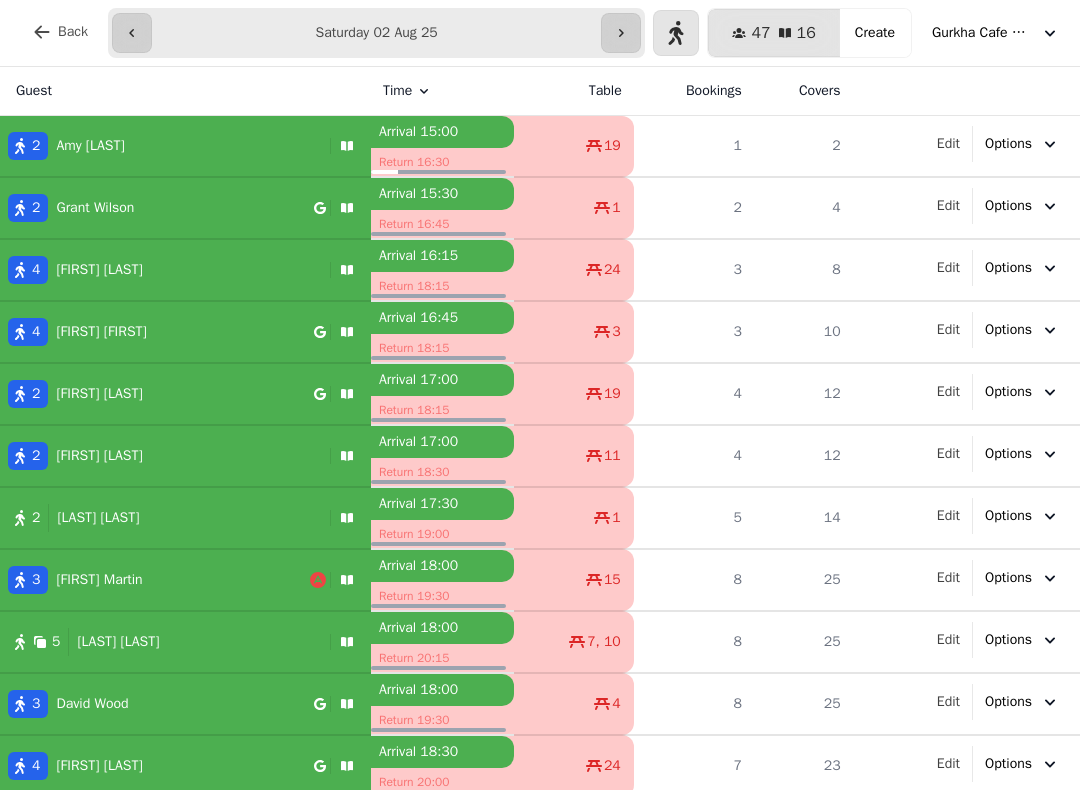 click on "Create" at bounding box center (875, 33) 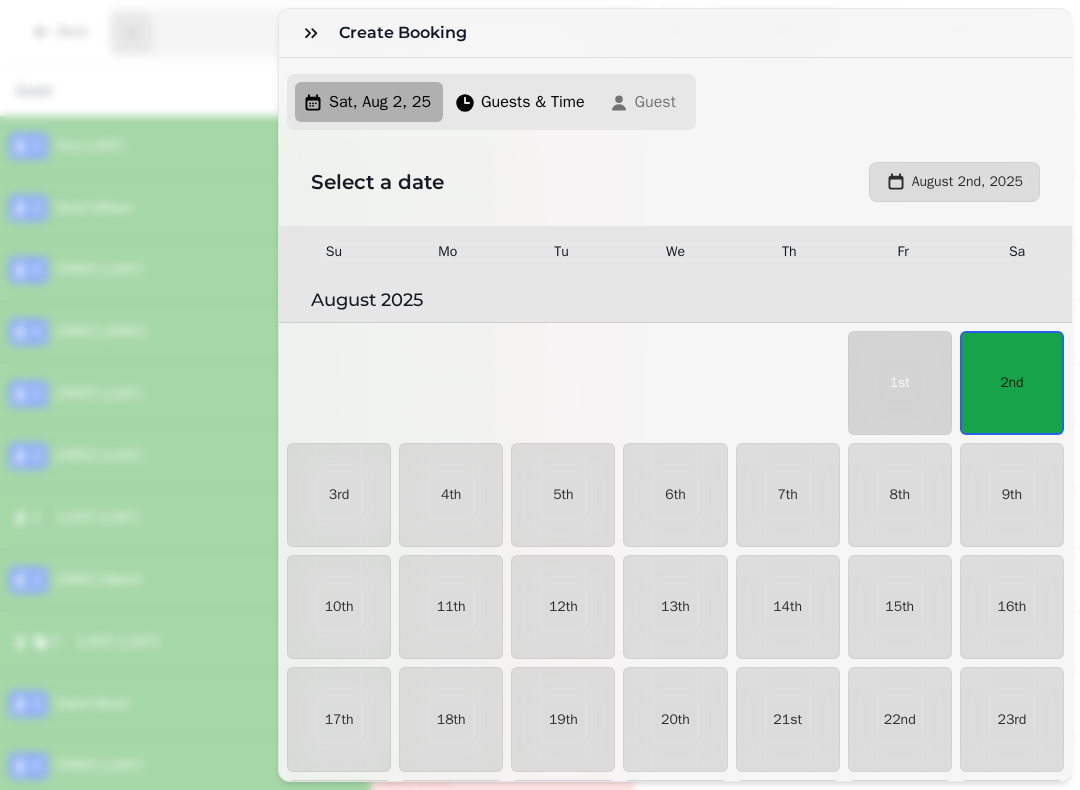 click on "2nd" at bounding box center [1012, 383] 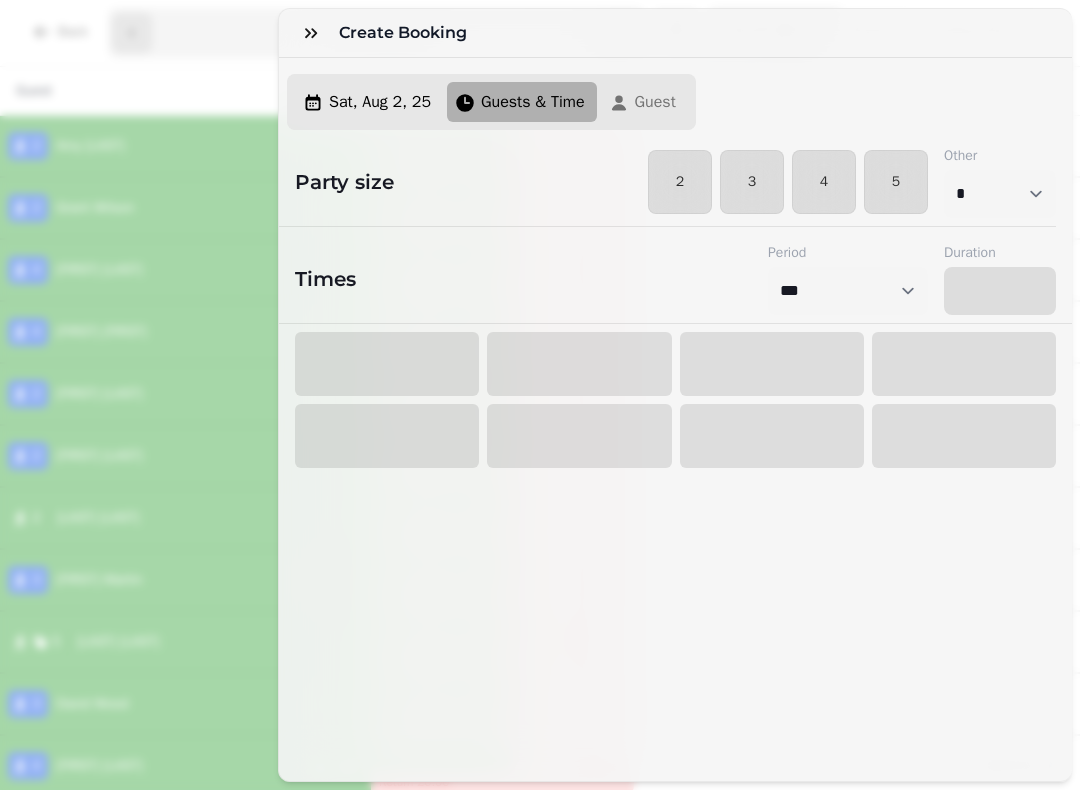 select on "****" 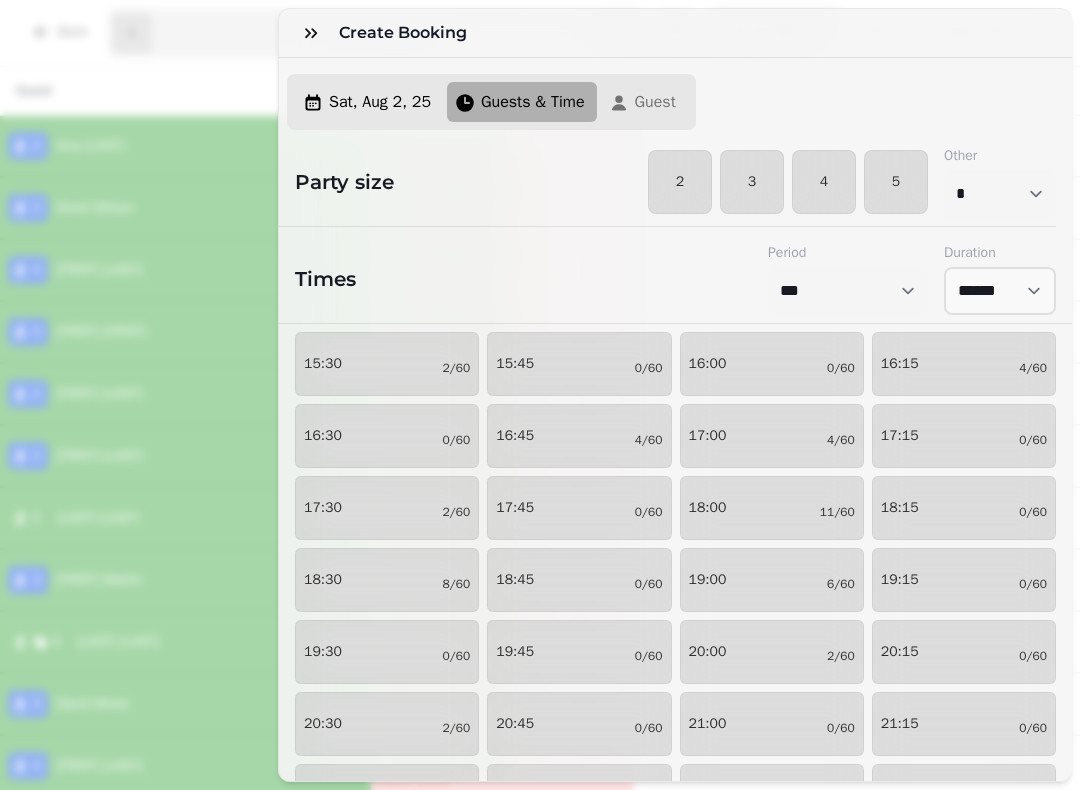click on "2" at bounding box center [680, 182] 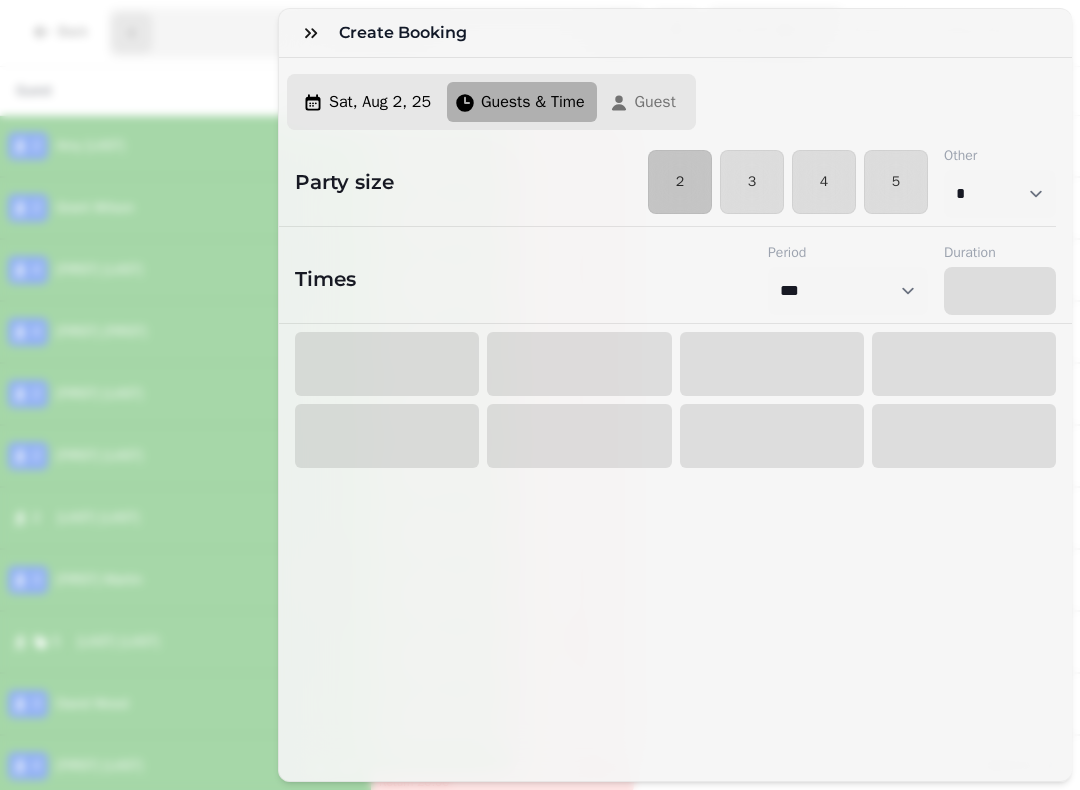 select on "****" 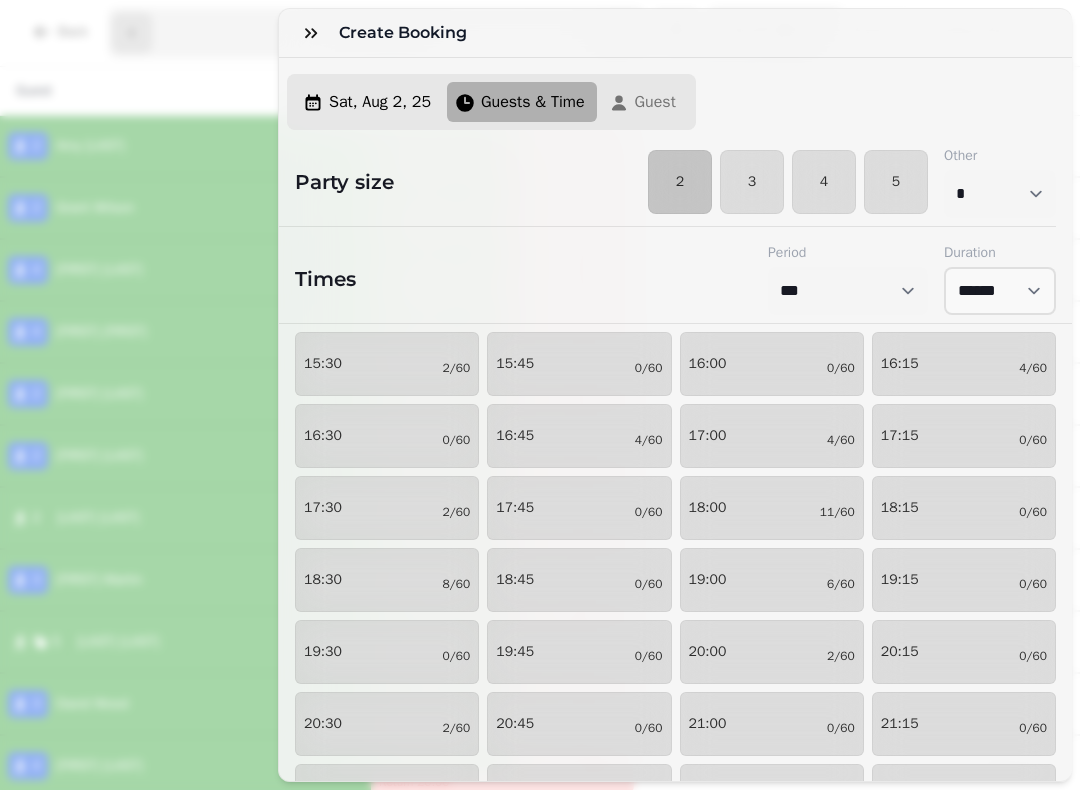 click on "[TIME] 2/60" at bounding box center [772, 652] 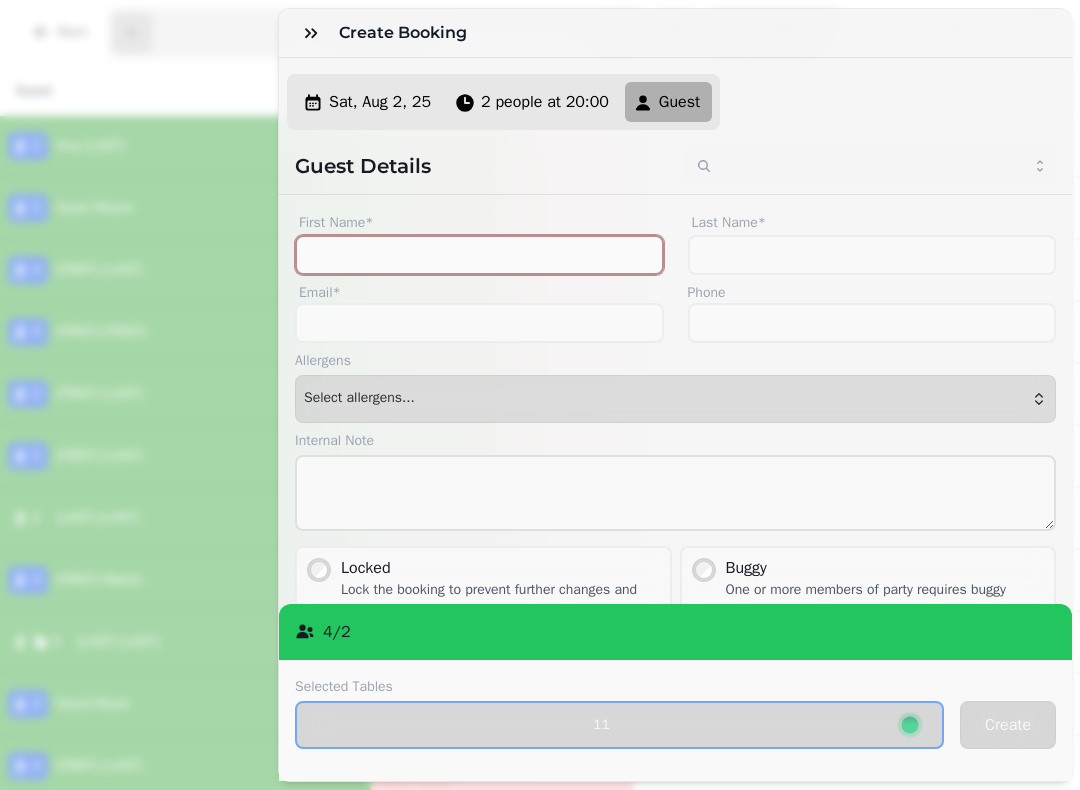 click on "First Name*" at bounding box center [479, 255] 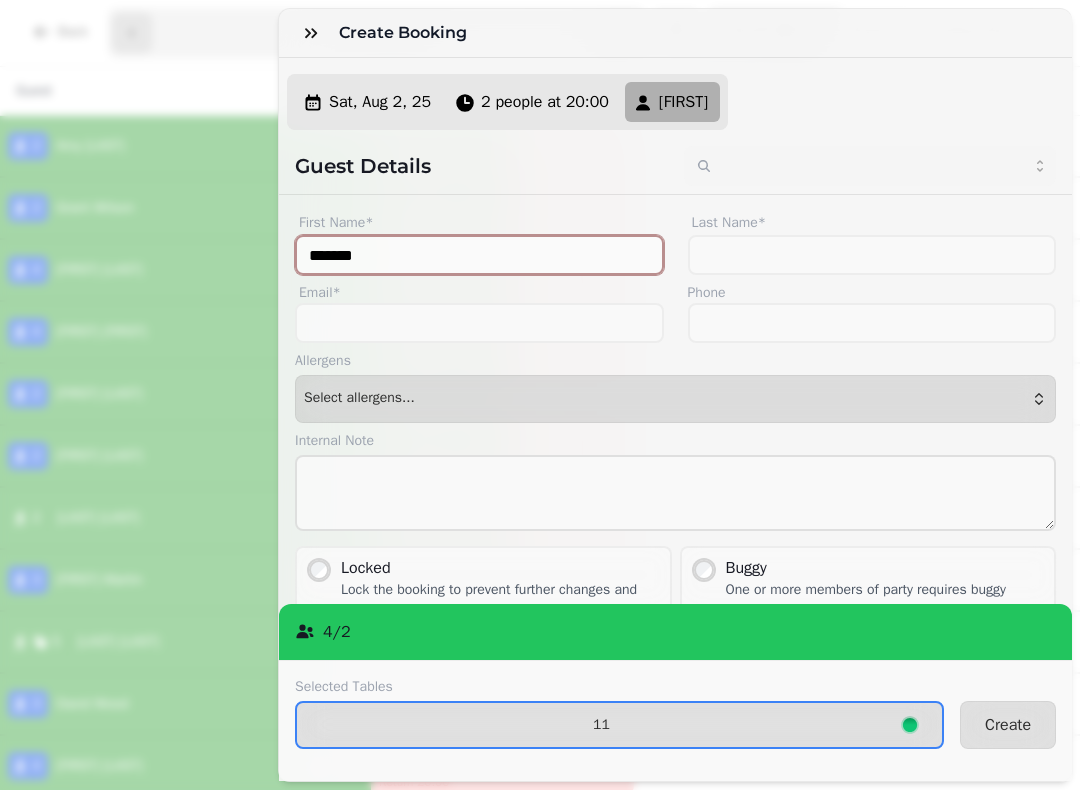 type on "*******" 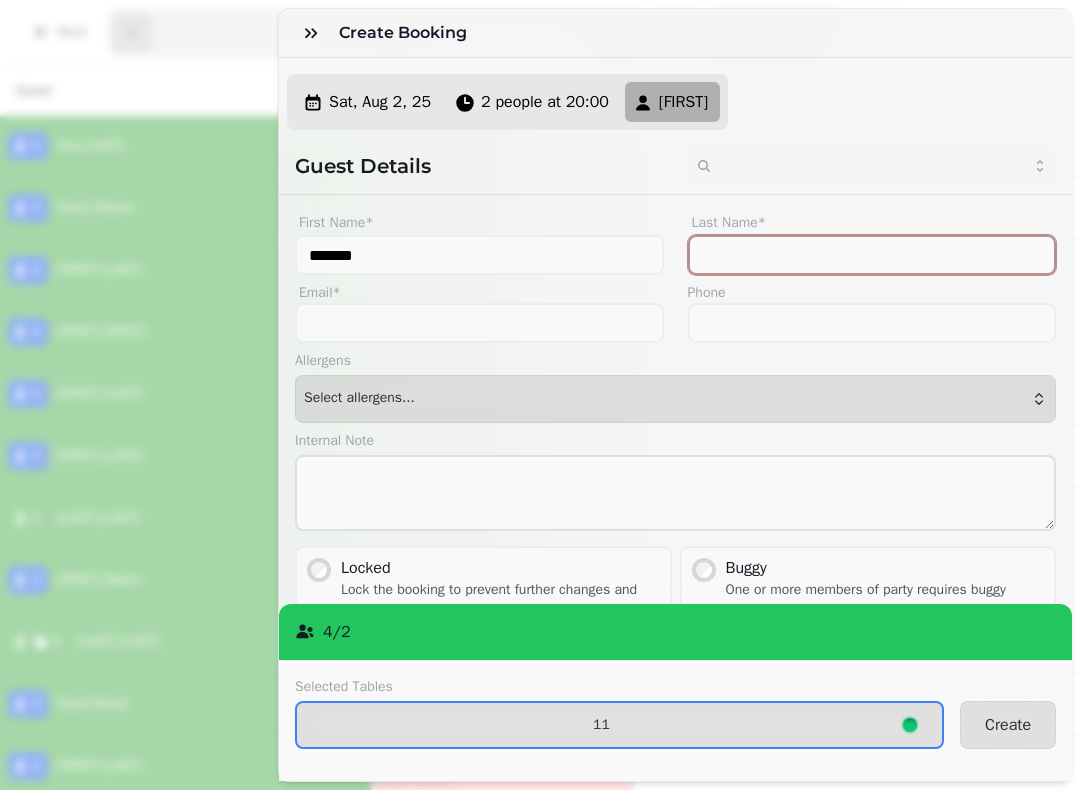 click on "Last Name*" at bounding box center [872, 255] 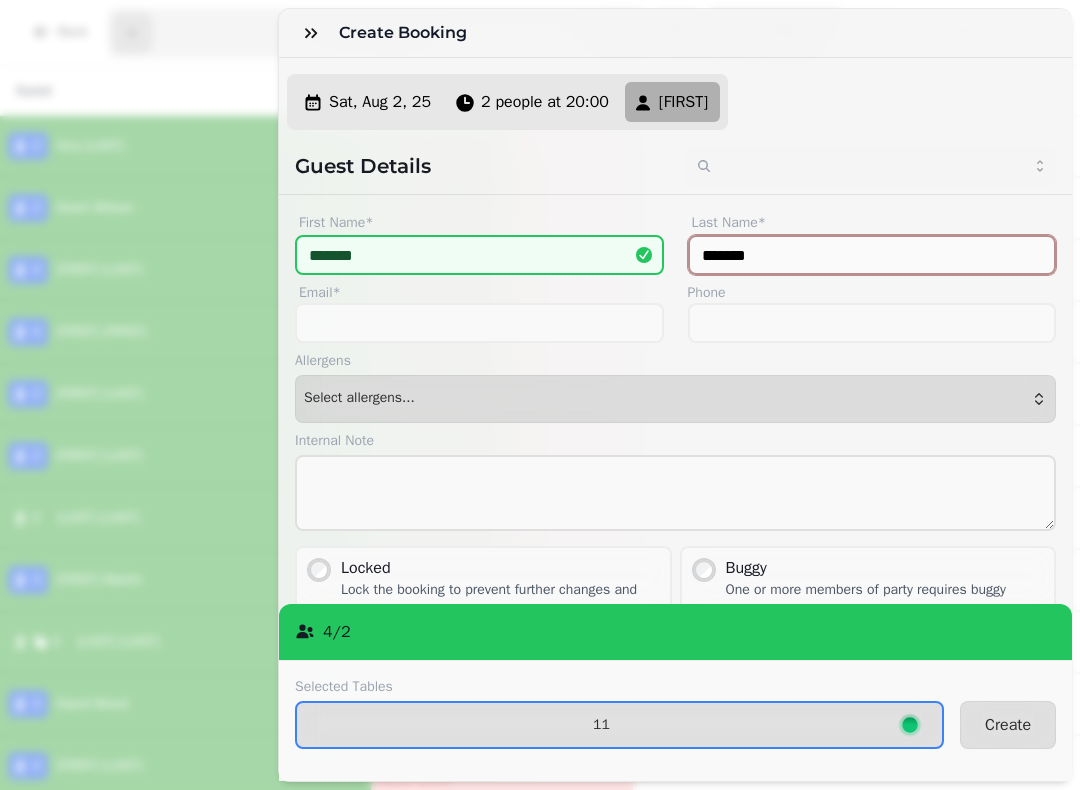 type on "*******" 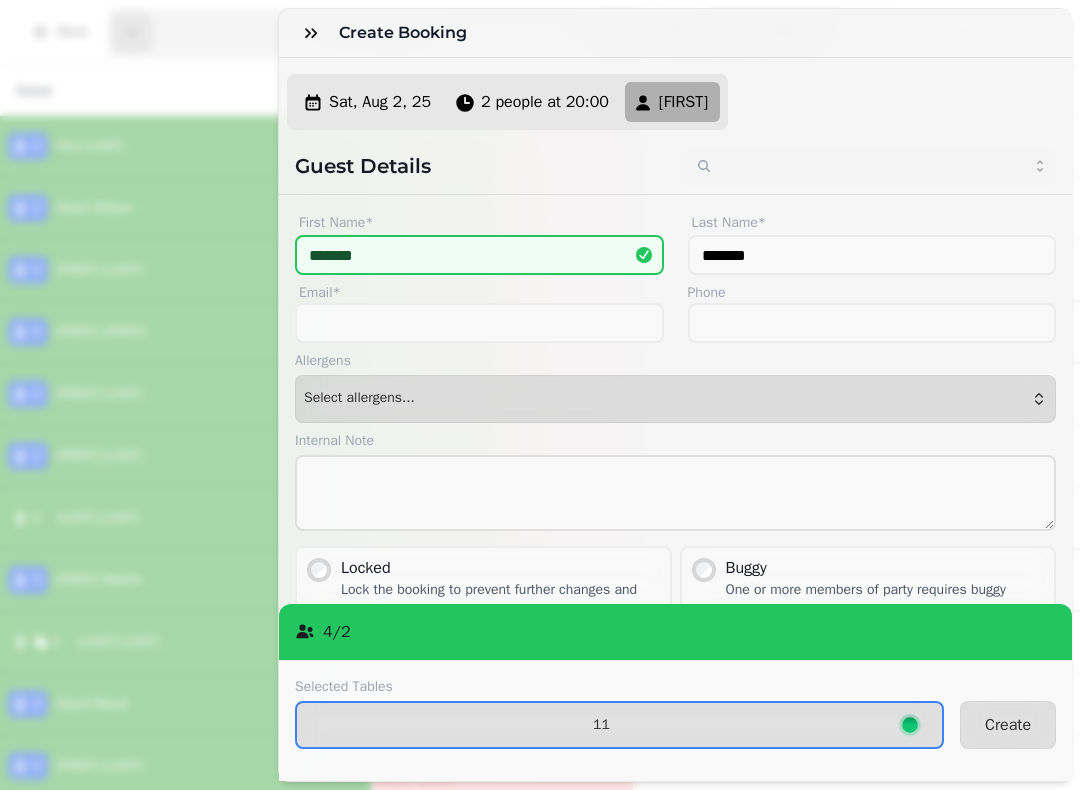 click on "Create" at bounding box center (1008, 725) 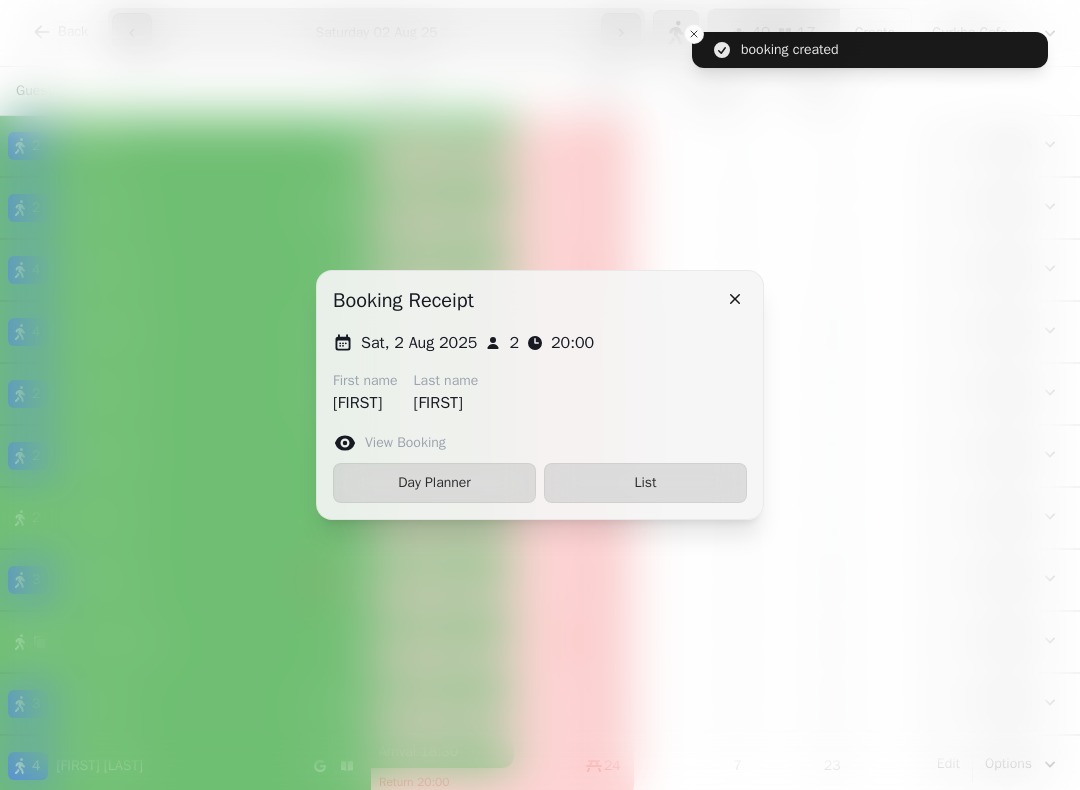 click at bounding box center [540, 395] 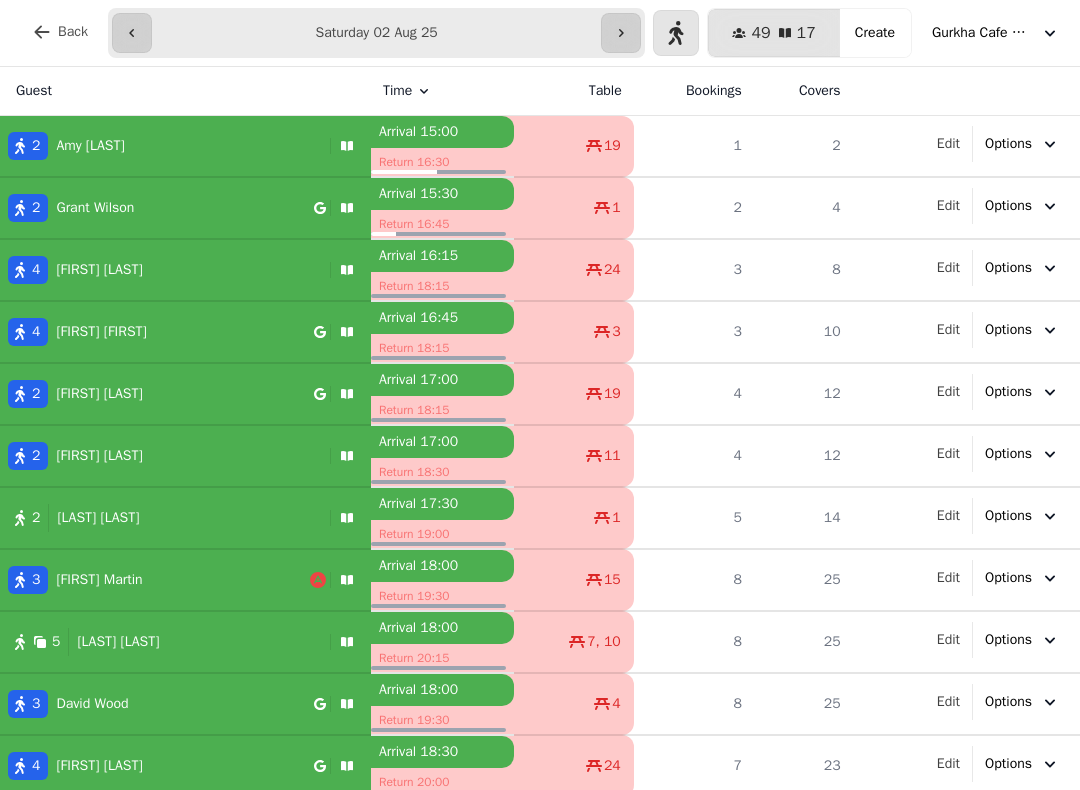 click on "[FIRST] [LAST]" at bounding box center (161, 456) 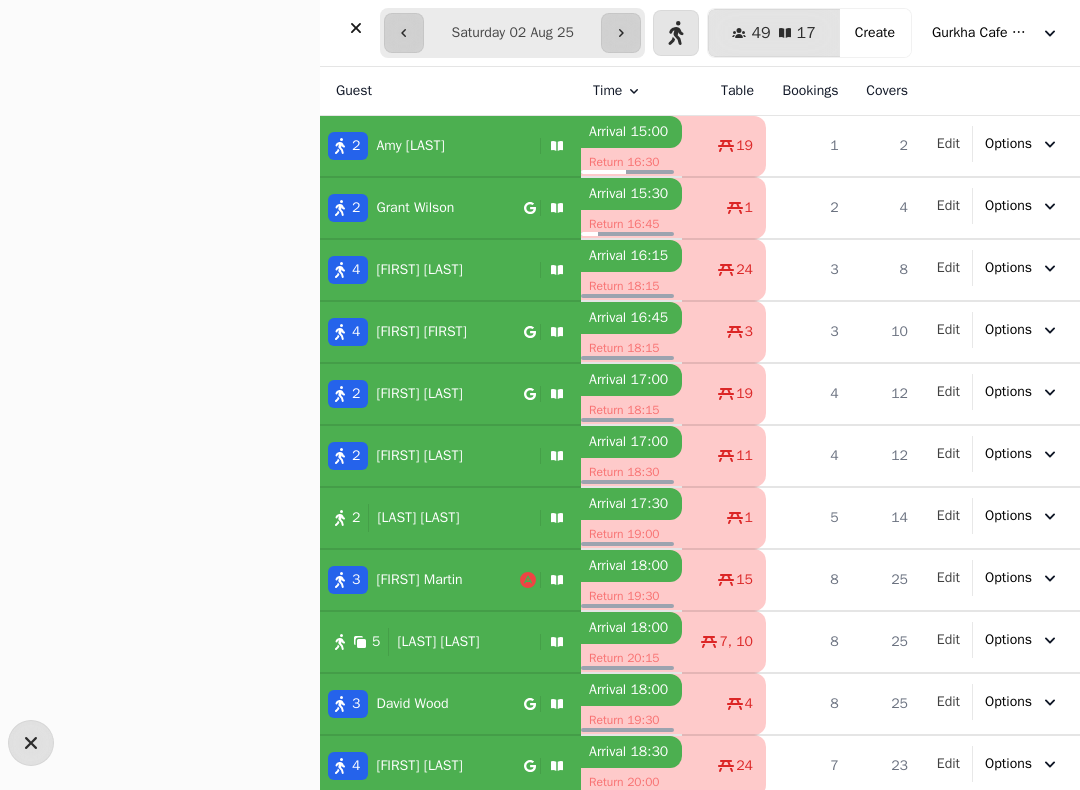 select on "**********" 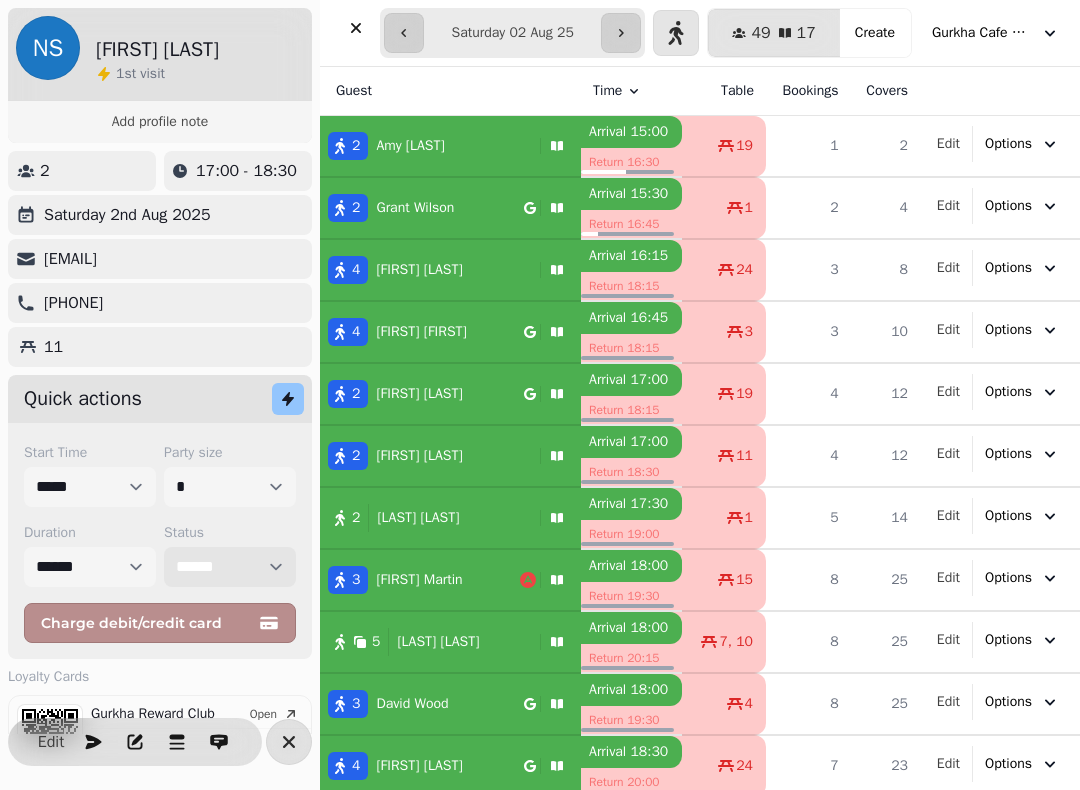 click on "**********" at bounding box center (230, 567) 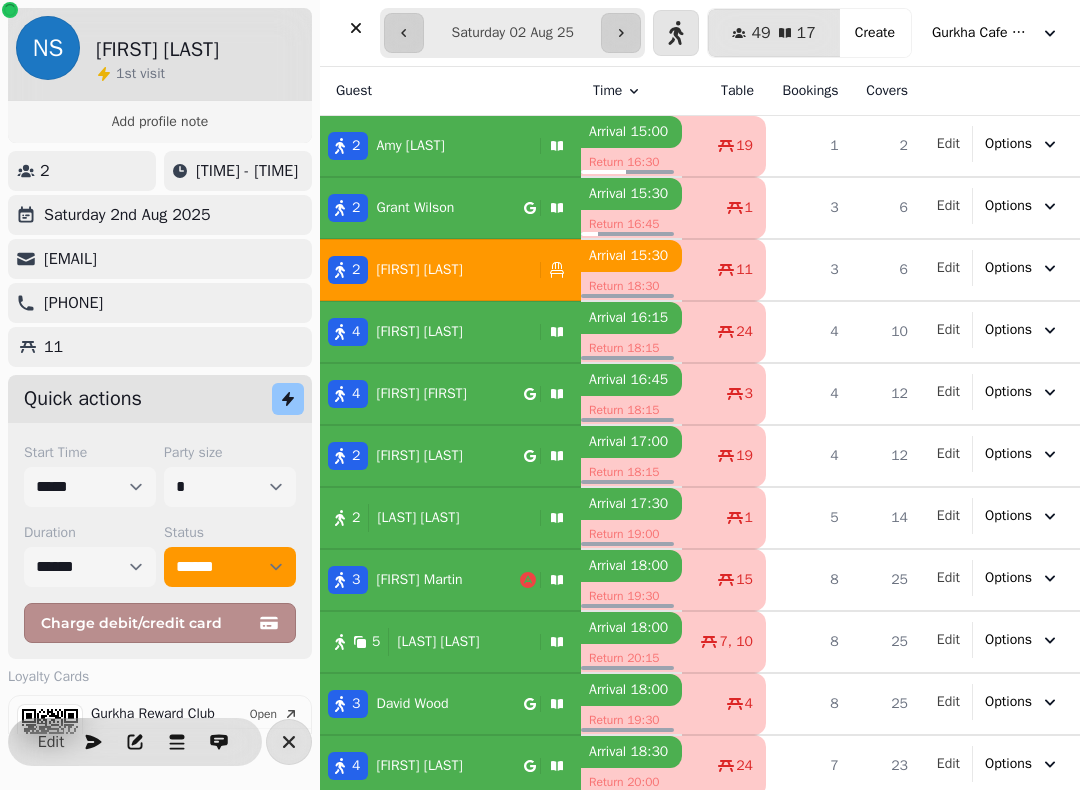 click 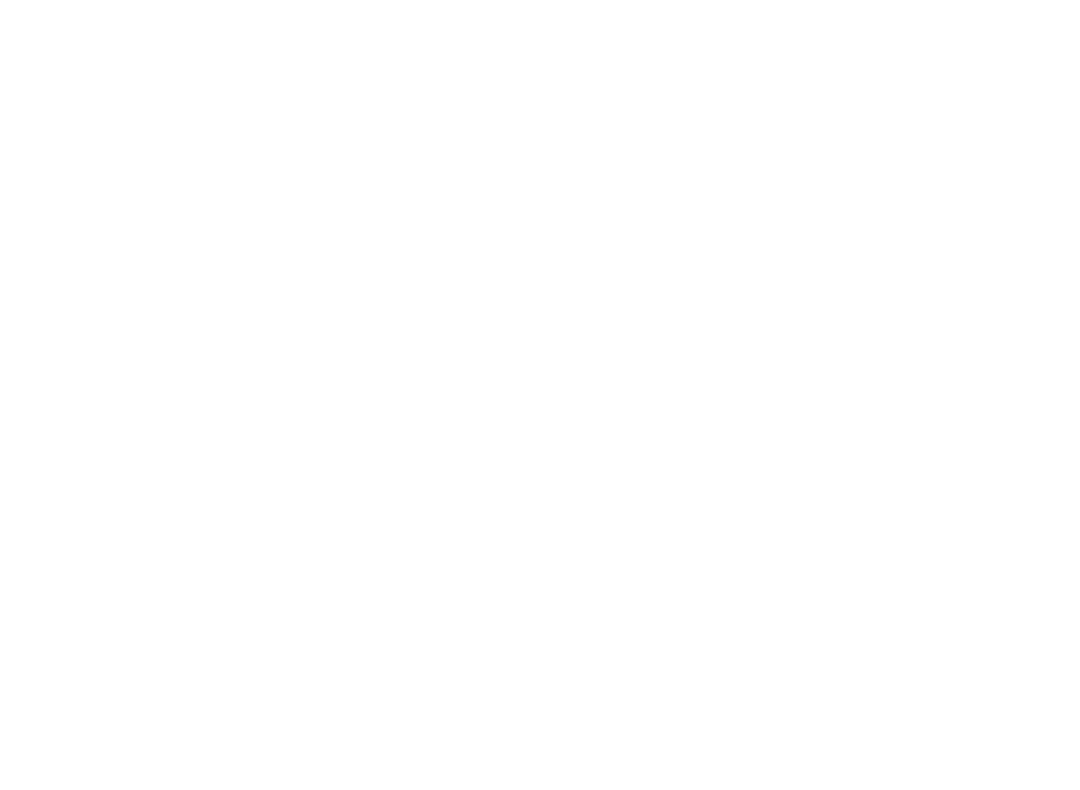 scroll, scrollTop: 0, scrollLeft: 0, axis: both 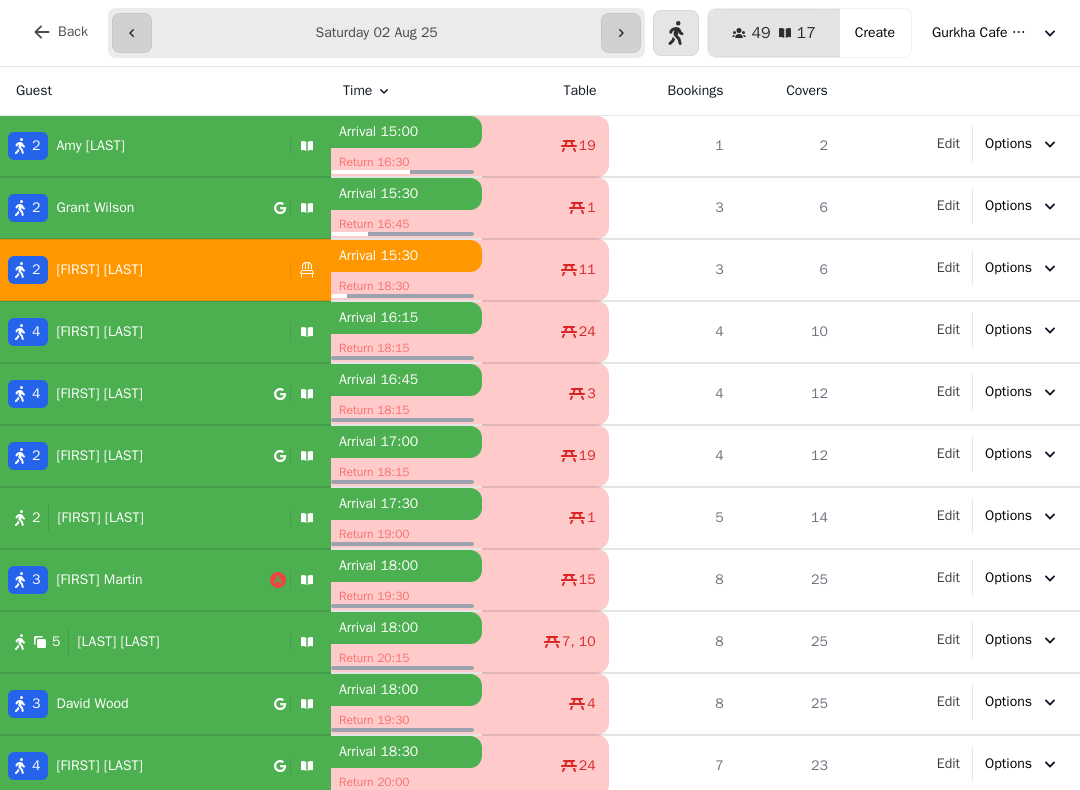 click on "Amy   Berger" at bounding box center [90, 146] 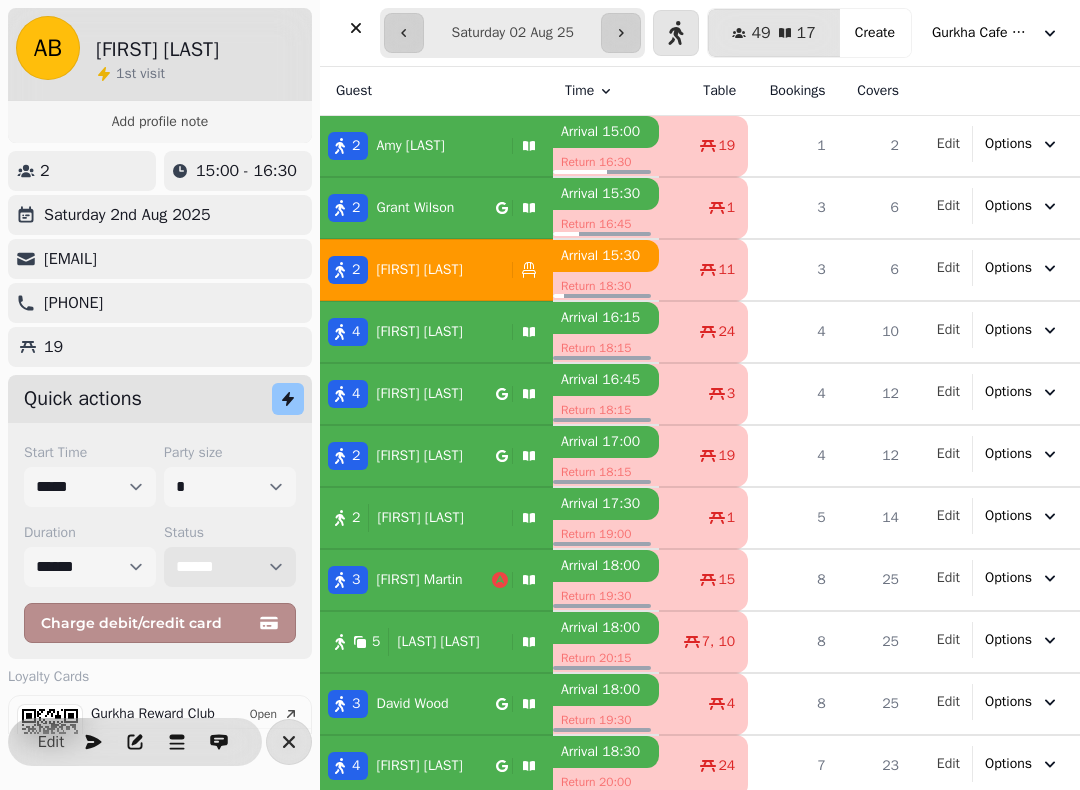 click on "**********" at bounding box center [230, 567] 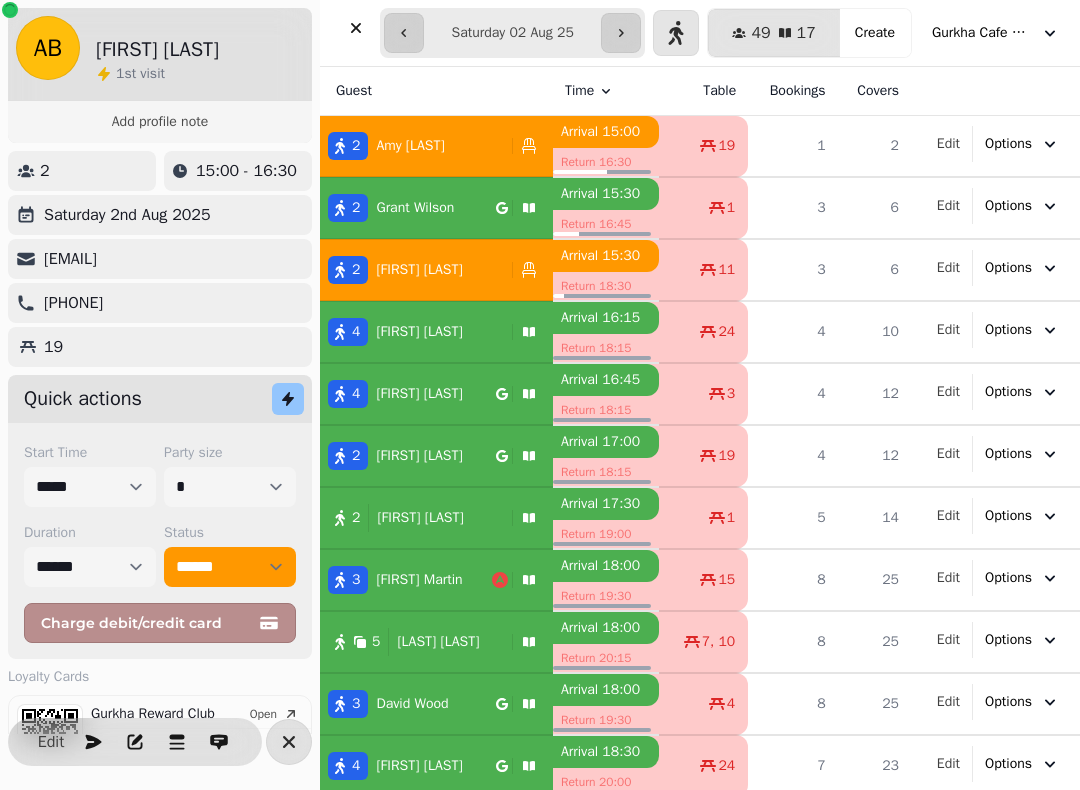 click 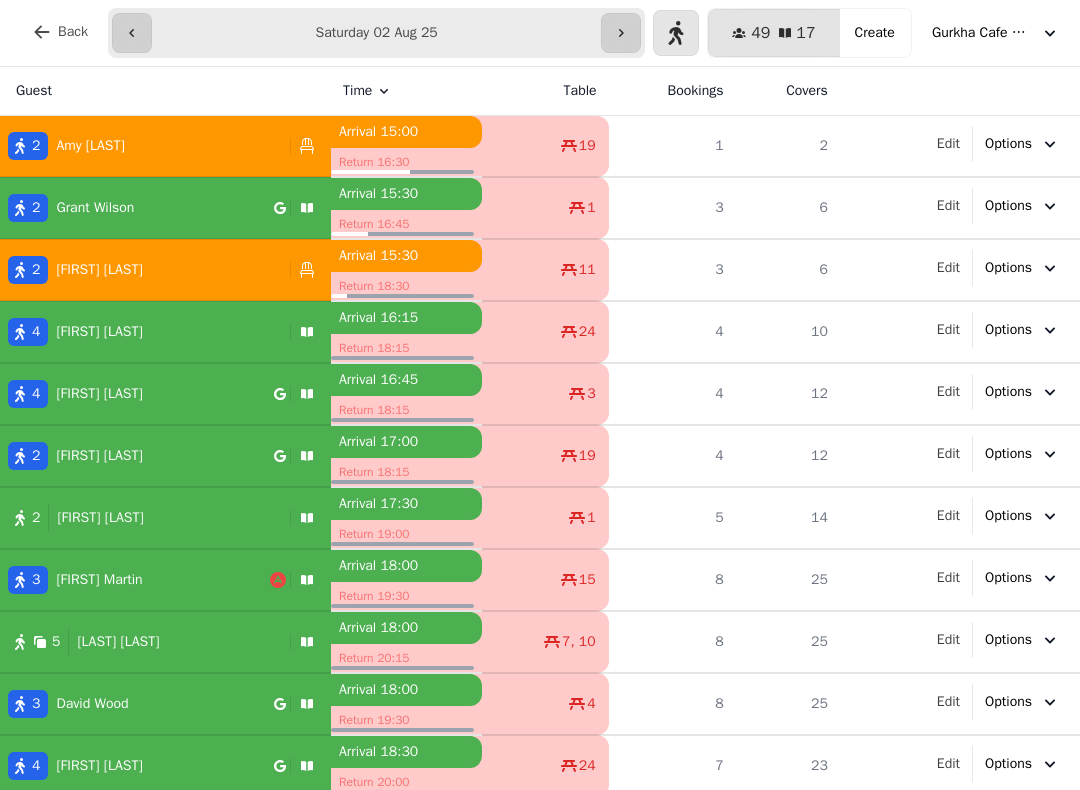 click on "Nic   Stainthorpe" at bounding box center (99, 270) 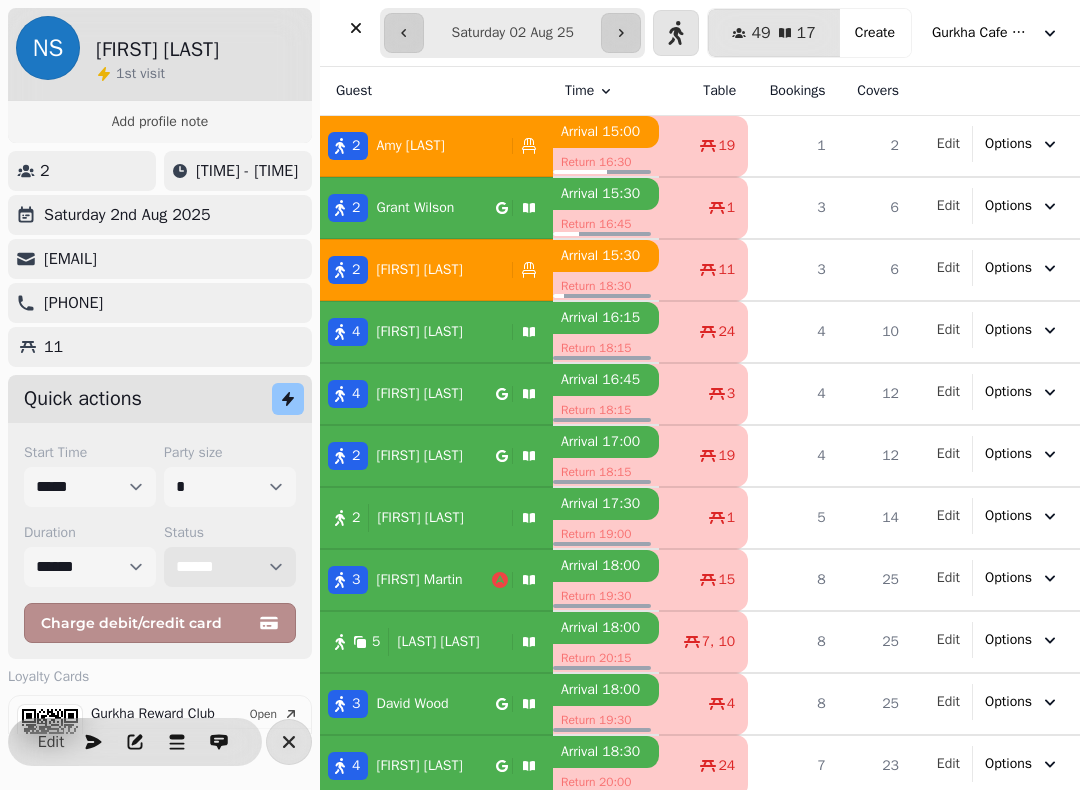 click on "**********" at bounding box center (230, 567) 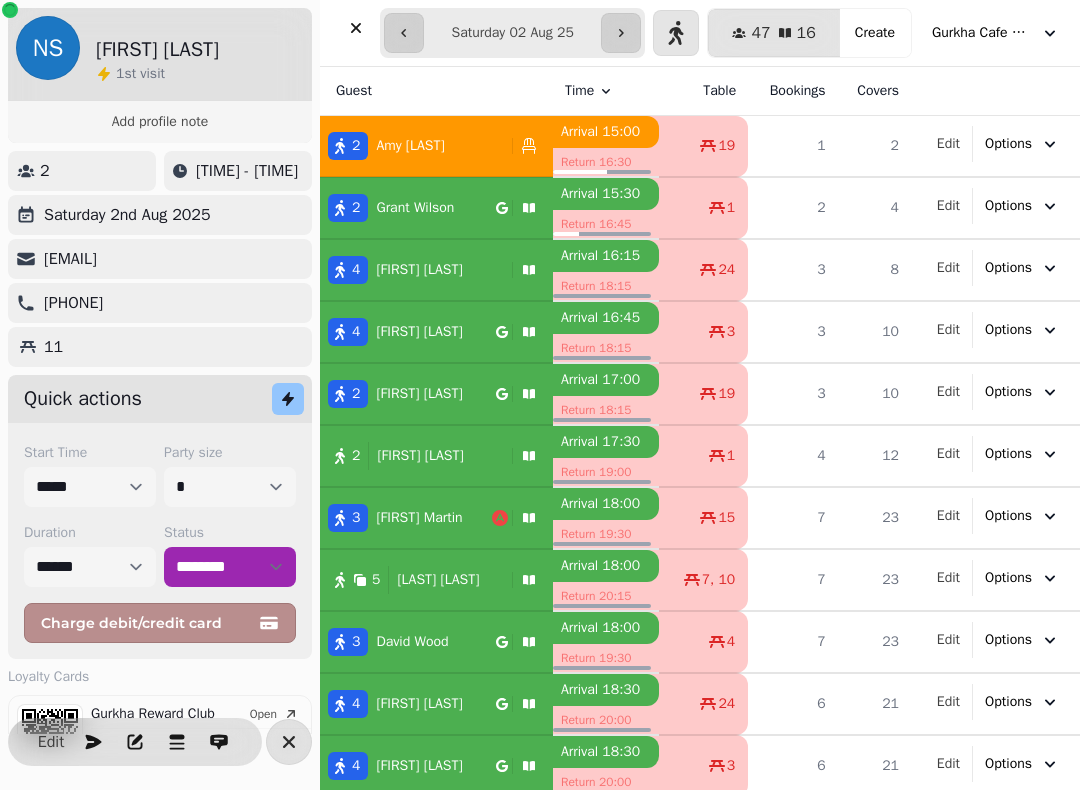 click on "Amy   Berger" at bounding box center (410, 146) 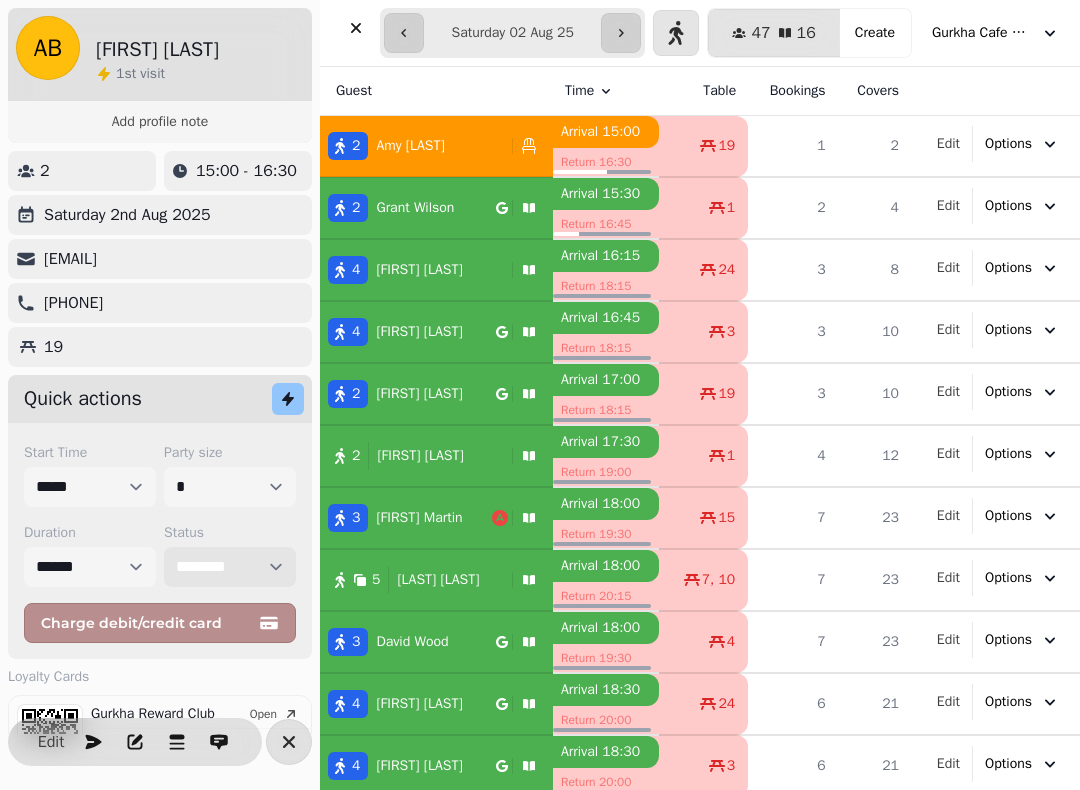 click on "**********" at bounding box center [230, 567] 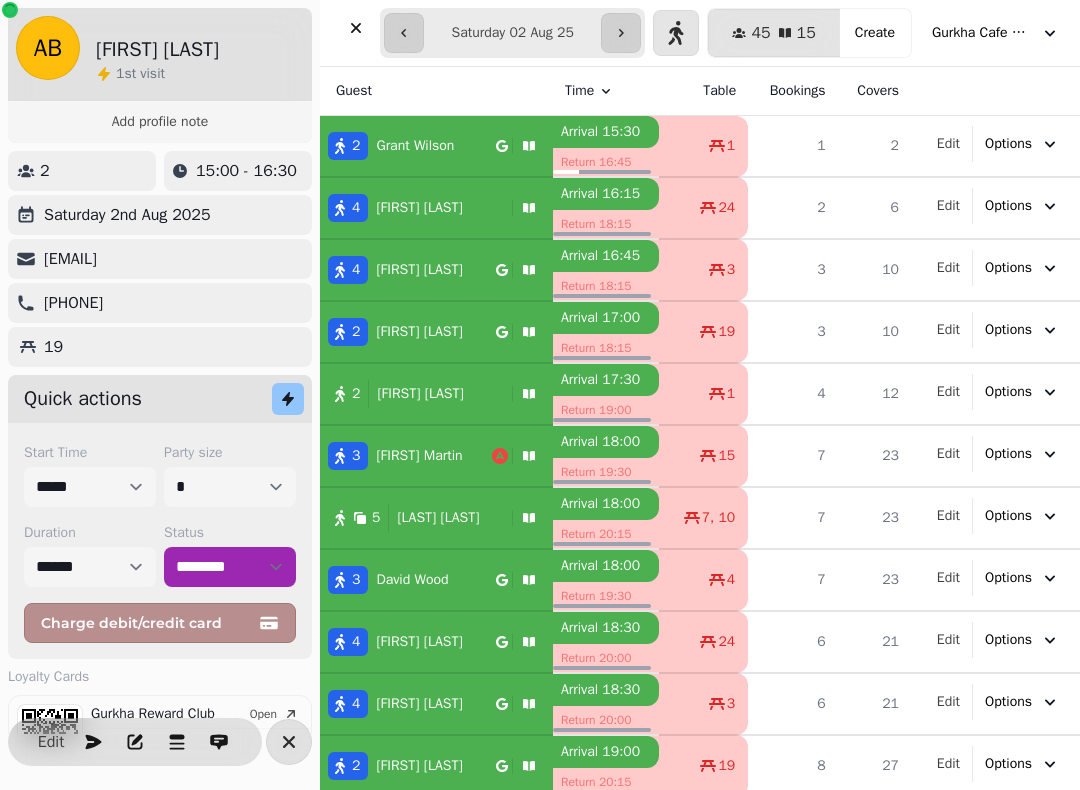 click 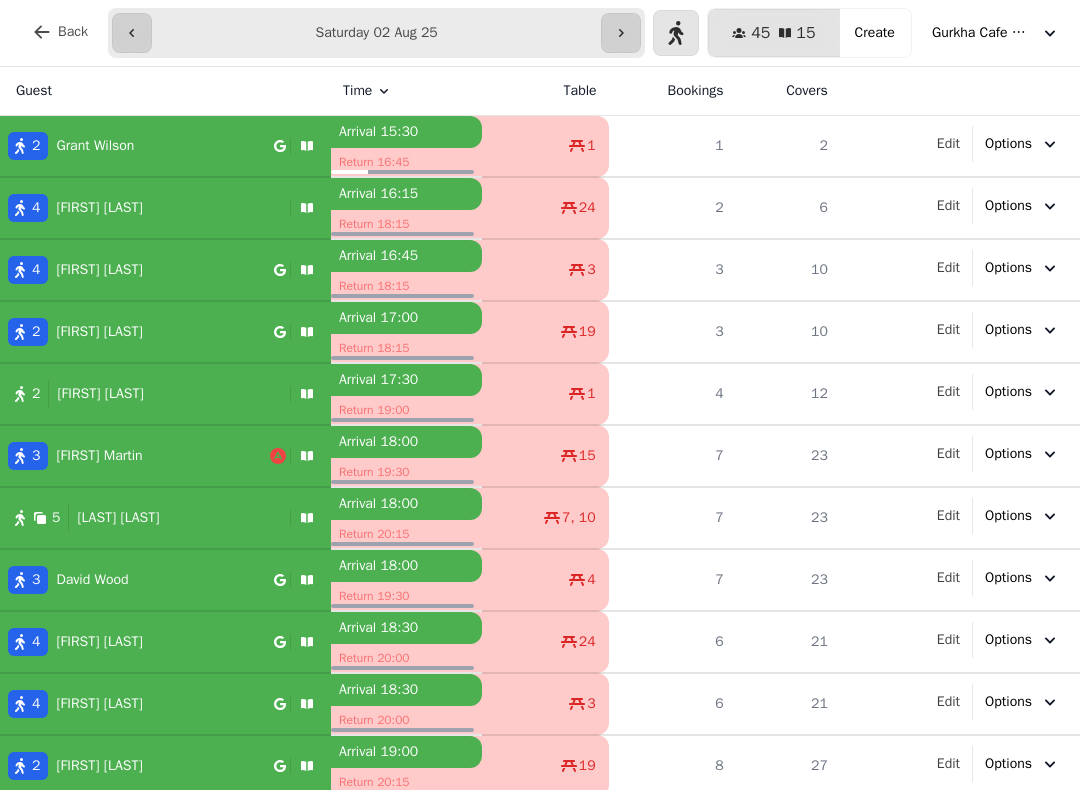 click on "Grant   Wilson" at bounding box center (95, 146) 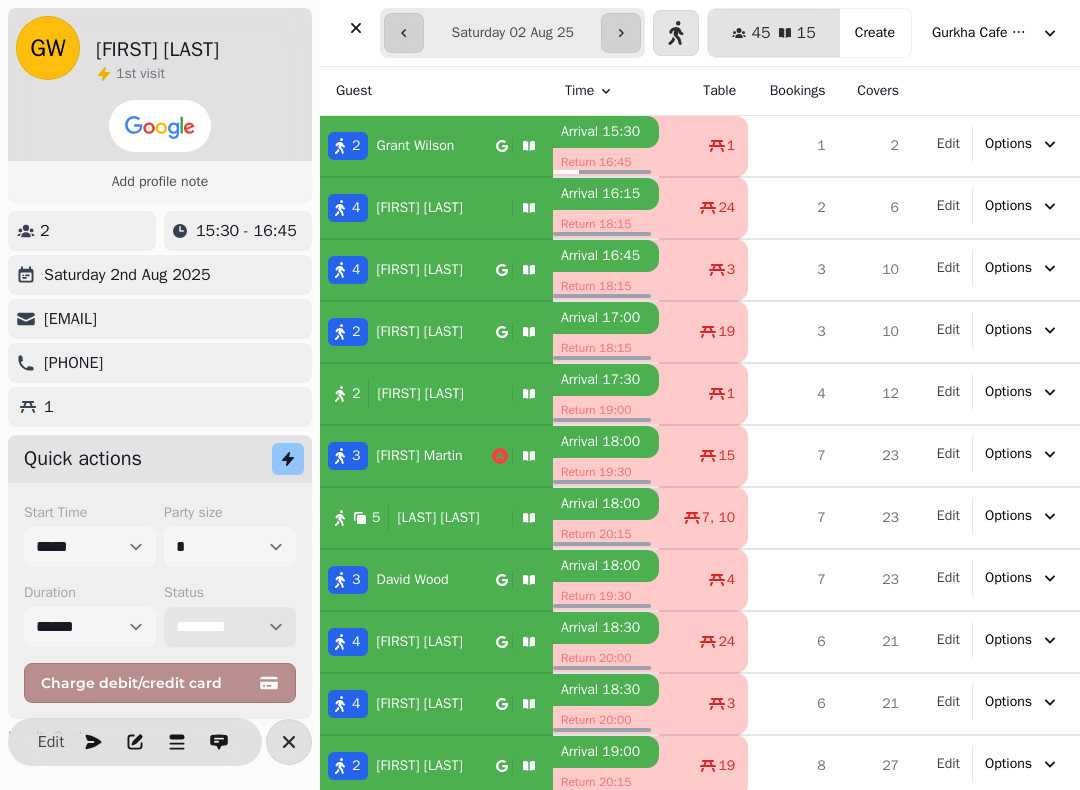 click on "**********" at bounding box center (230, 627) 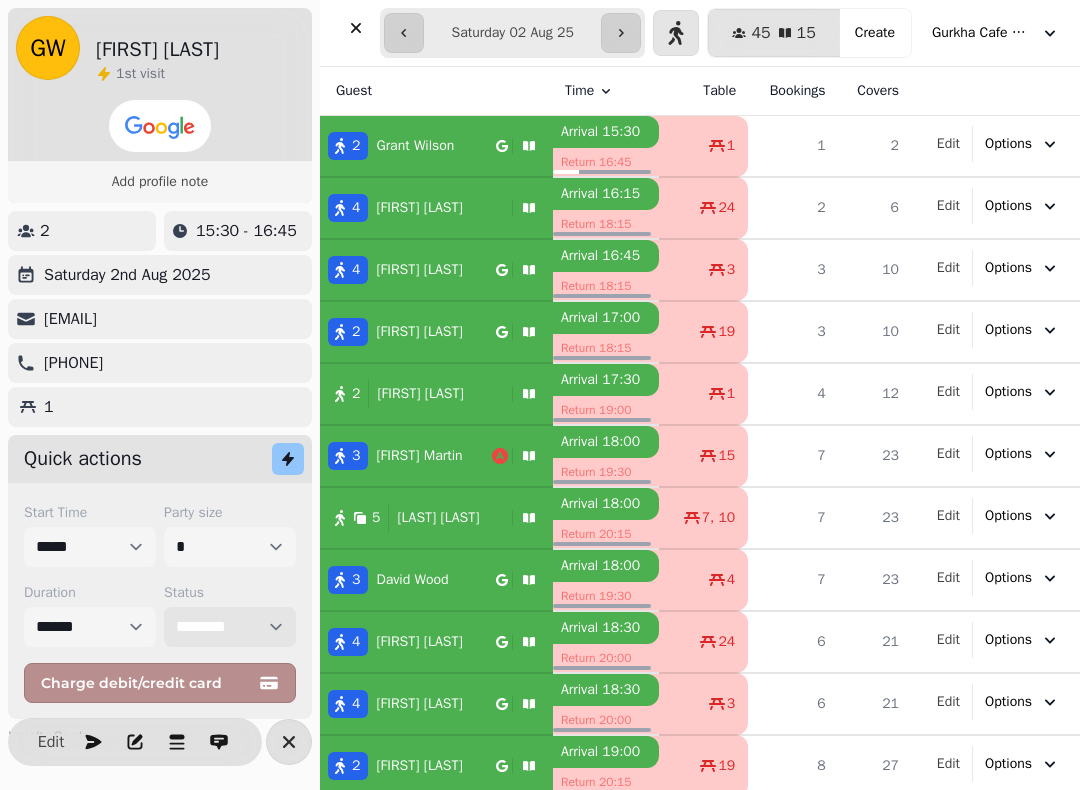 select on "********" 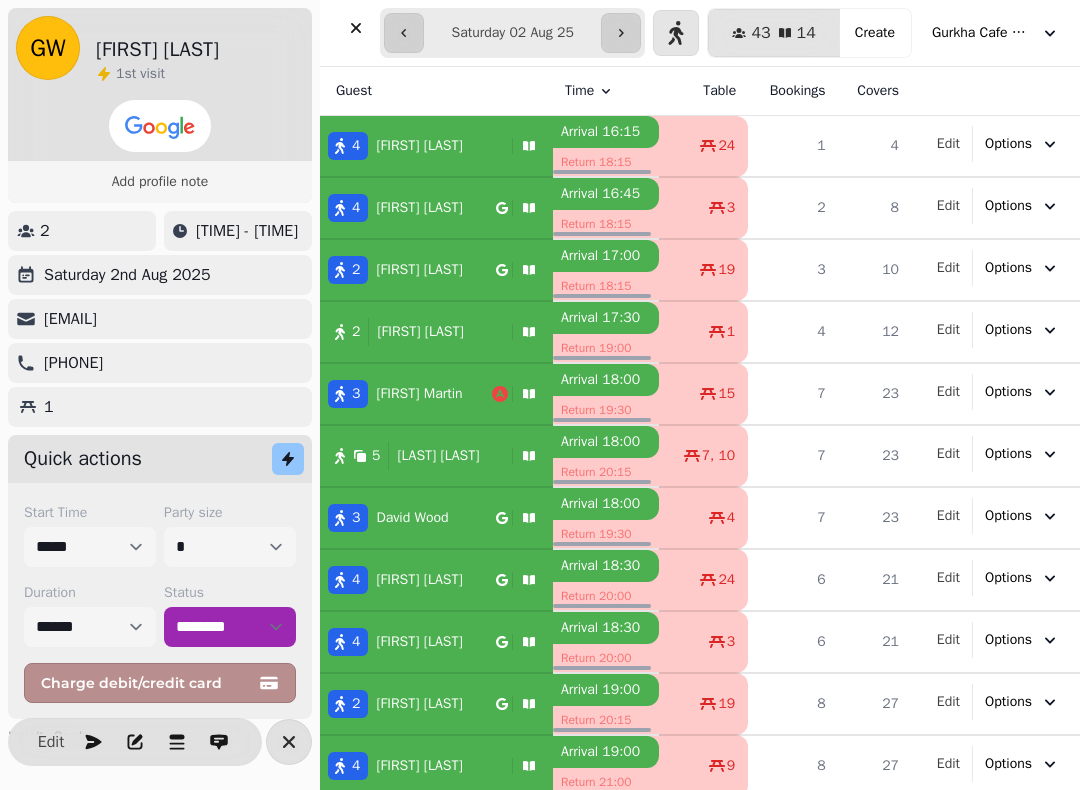 click 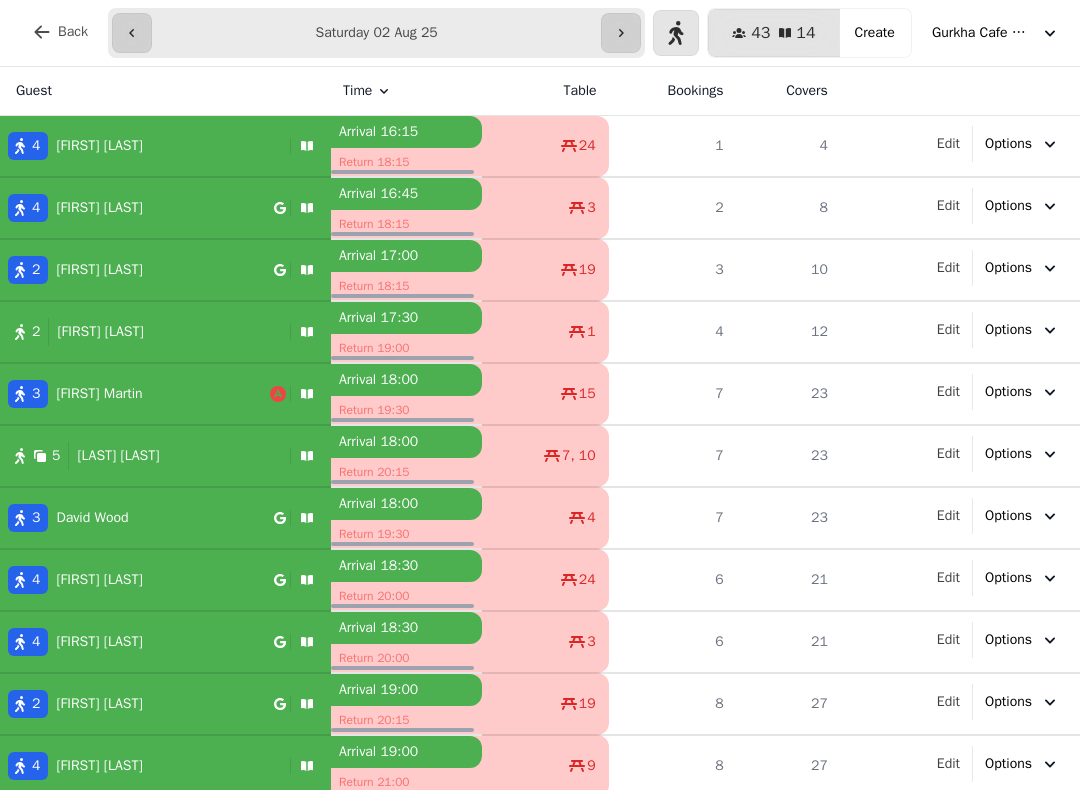 scroll, scrollTop: 0, scrollLeft: 0, axis: both 